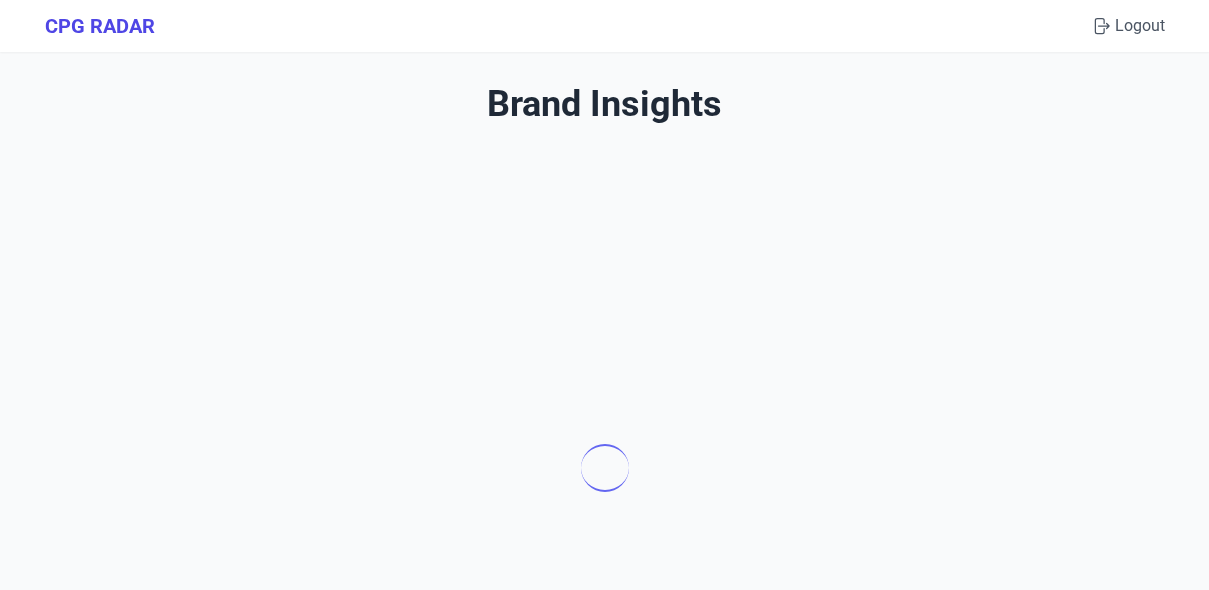 scroll, scrollTop: 0, scrollLeft: 0, axis: both 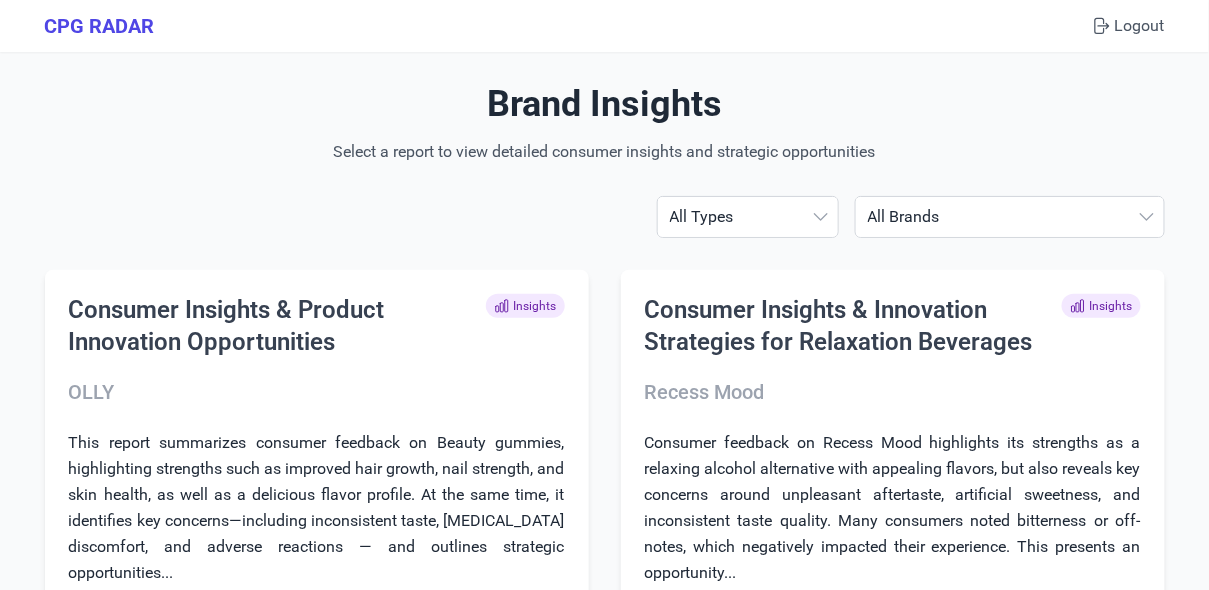 click on "All Brands ÂgeBlu Align Probiotic Drops of Nature Enzymedica Goli Horlicks Hum Humbleroots Performance [PERSON_NAME] IAMS IAMS FINAL IAMS FINAL FINAL IAMS FINAL NEW IAMS FINAL NEW LAST ONE  IAMS FINAL ONE IAMS2 IAMS3 Liquid IV Makers Mark ([PERSON_NAME] Club) [PERSON_NAME] Organics [PERSON_NAME] Organics STRATUM Neuriva Nutrafol OLLY Onnit [PERSON_NAME] Recess Mood Smarty Pants SOLGAR PROBI The Vitamin Shoppe Theralogix [DATE] Nutrition Weem" at bounding box center [1010, 217] 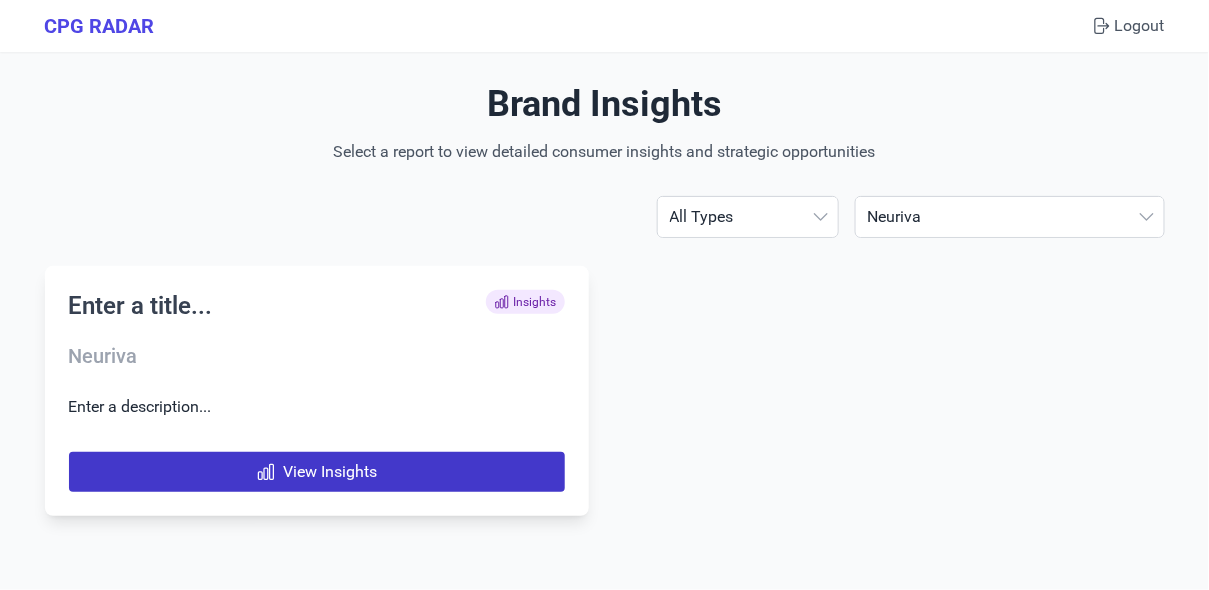 click on "View Insights" at bounding box center (317, 472) 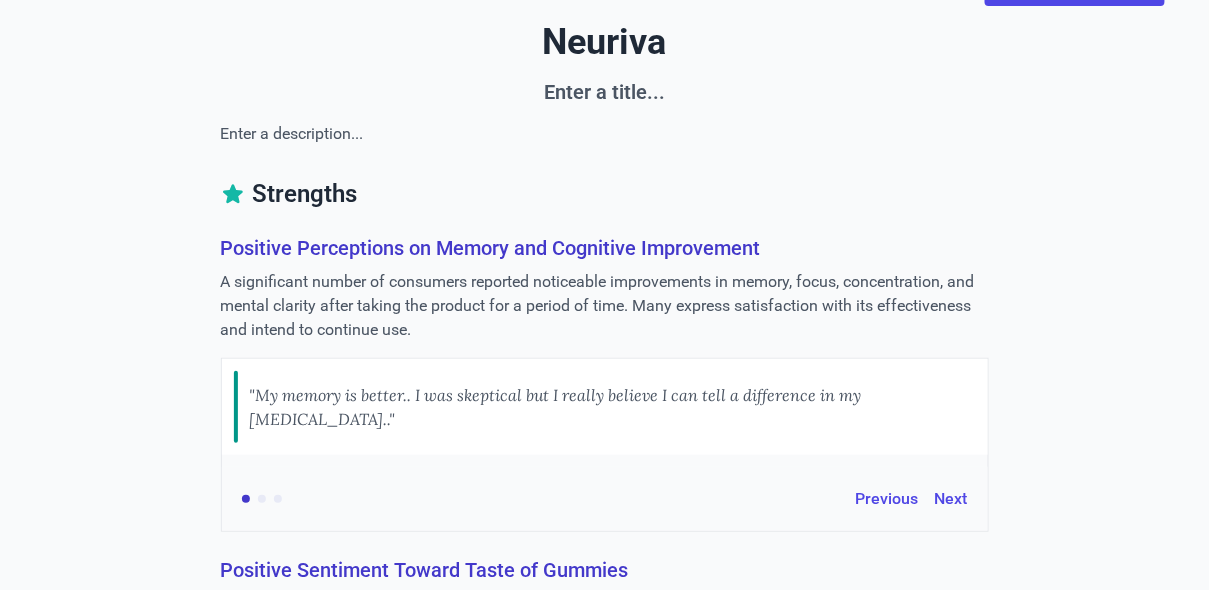 scroll, scrollTop: 120, scrollLeft: 0, axis: vertical 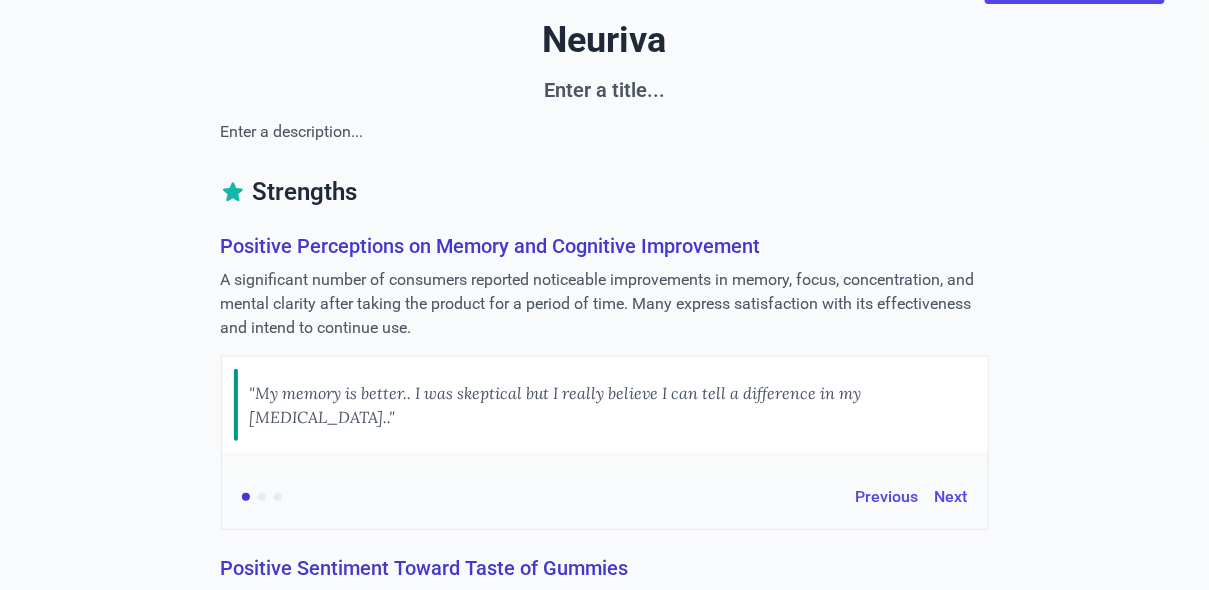 click on "Positive Perceptions on Memory and Cognitive Improvement" at bounding box center (605, 246) 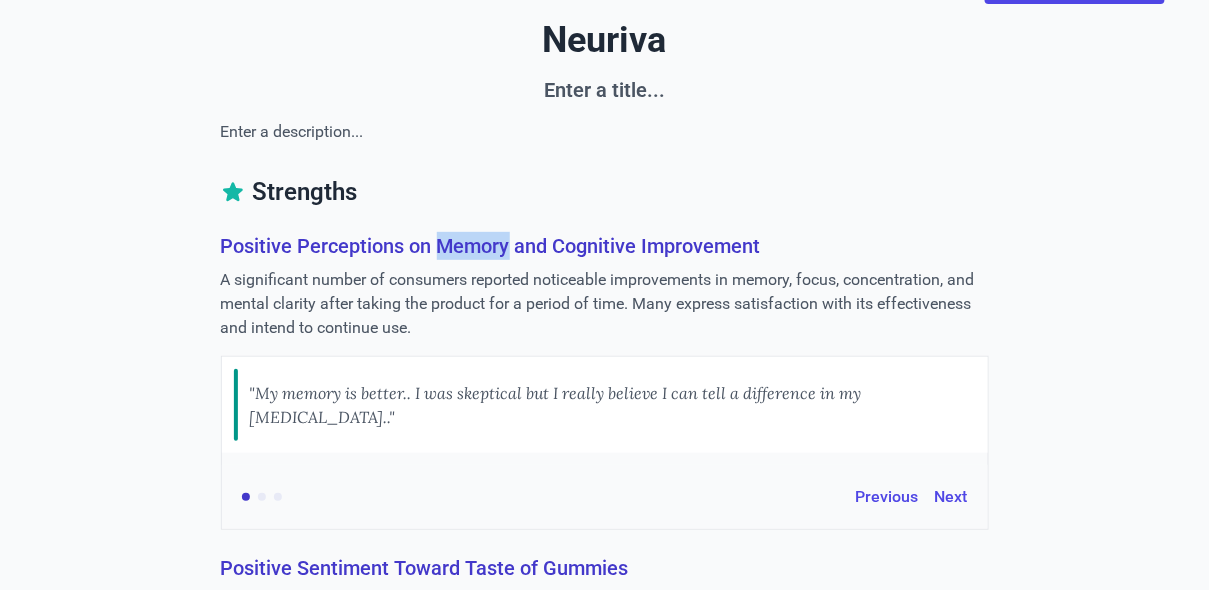 click on "Positive Perceptions on Memory and Cognitive Improvement" at bounding box center (605, 246) 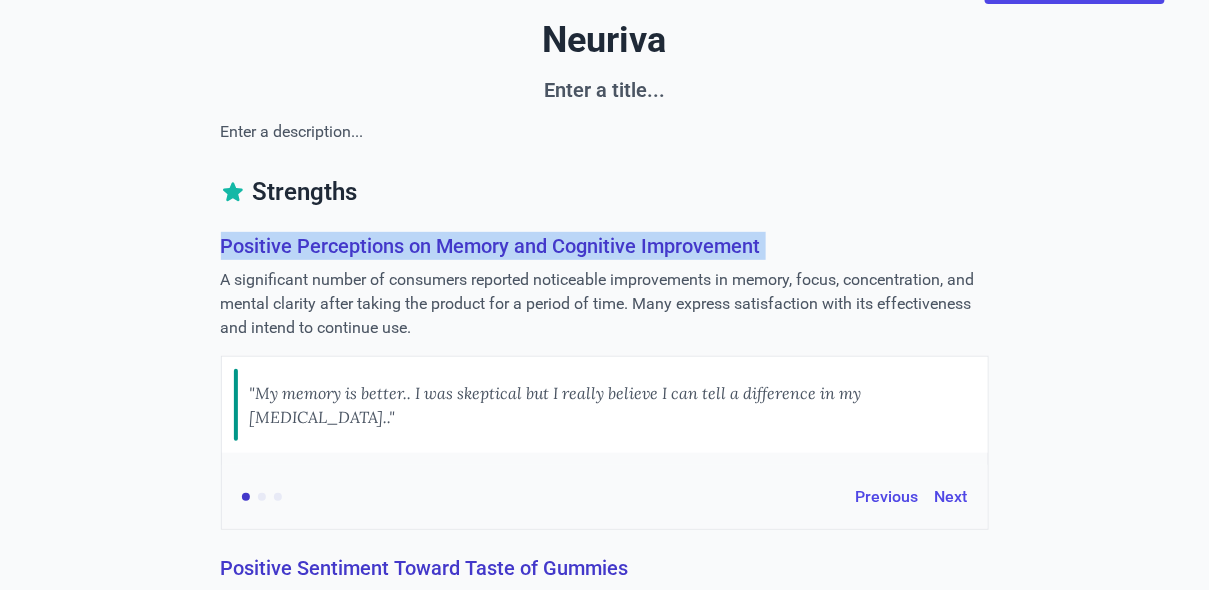 click on "Positive Perceptions on Memory and Cognitive Improvement" at bounding box center [605, 246] 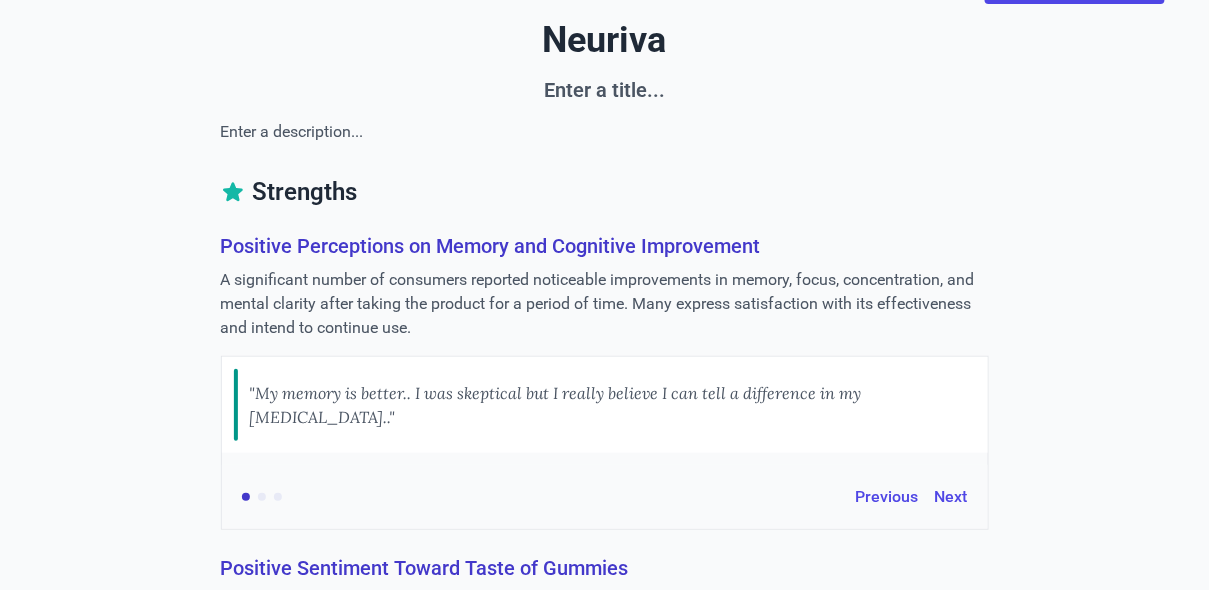 click on "A significant number of consumers reported noticeable improvements in memory, focus, concentration, and mental clarity after taking the product for a period of time. Many express satisfaction with its effectiveness and intend to continue use." at bounding box center [605, 304] 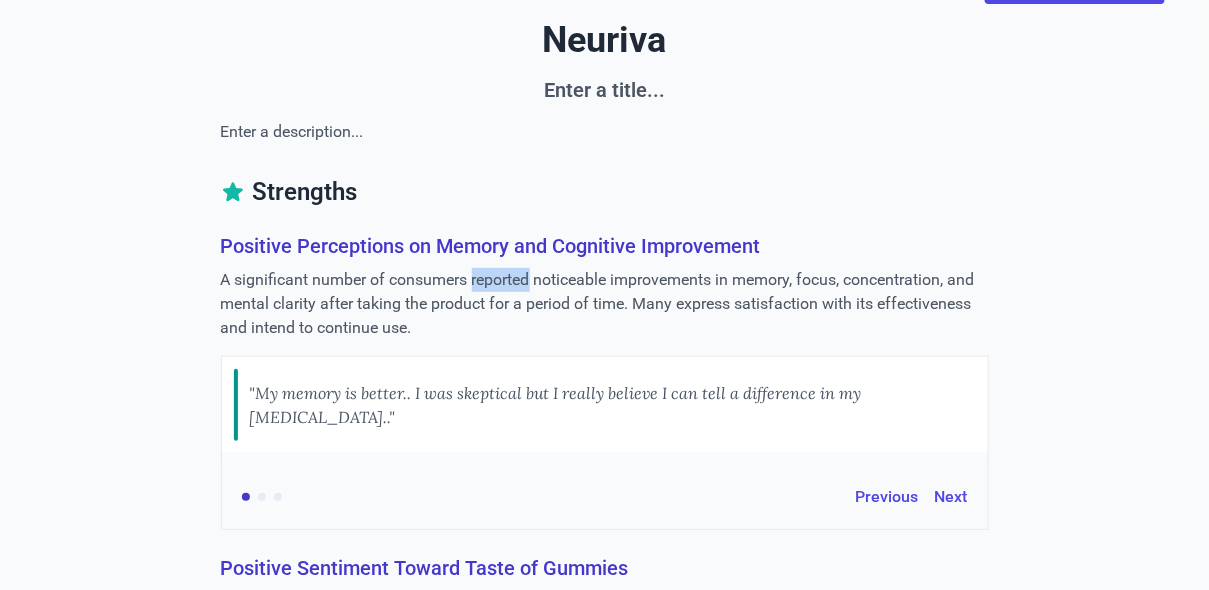 click on "A significant number of consumers reported noticeable improvements in memory, focus, concentration, and mental clarity after taking the product for a period of time. Many express satisfaction with its effectiveness and intend to continue use." at bounding box center (605, 304) 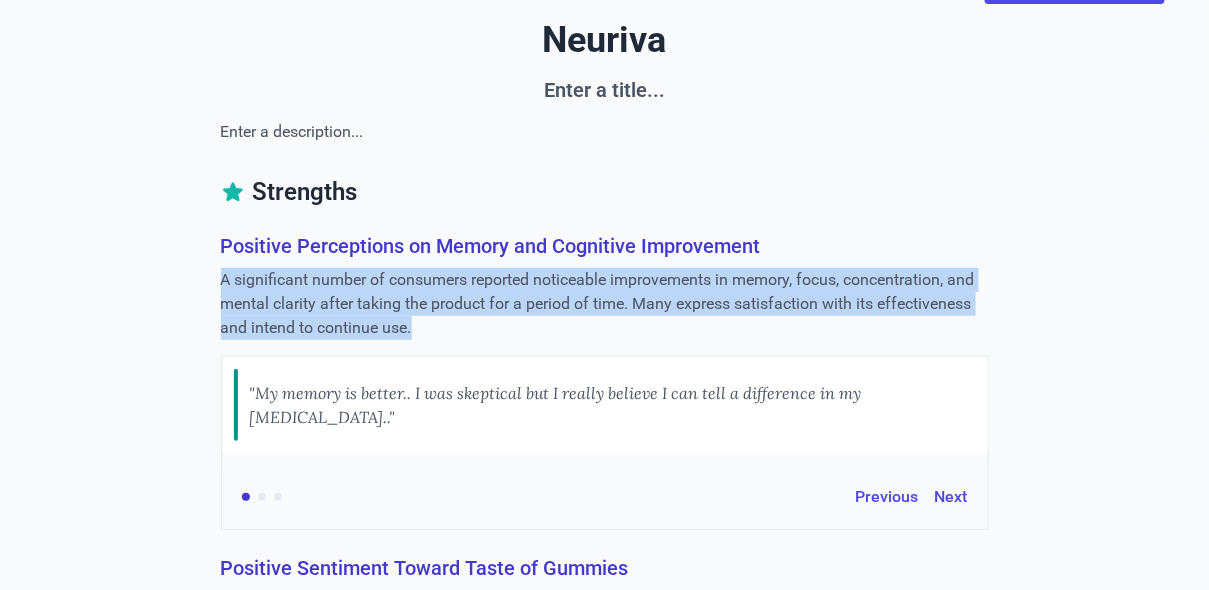 click on "A significant number of consumers reported noticeable improvements in memory, focus, concentration, and mental clarity after taking the product for a period of time. Many express satisfaction with its effectiveness and intend to continue use." at bounding box center (605, 304) 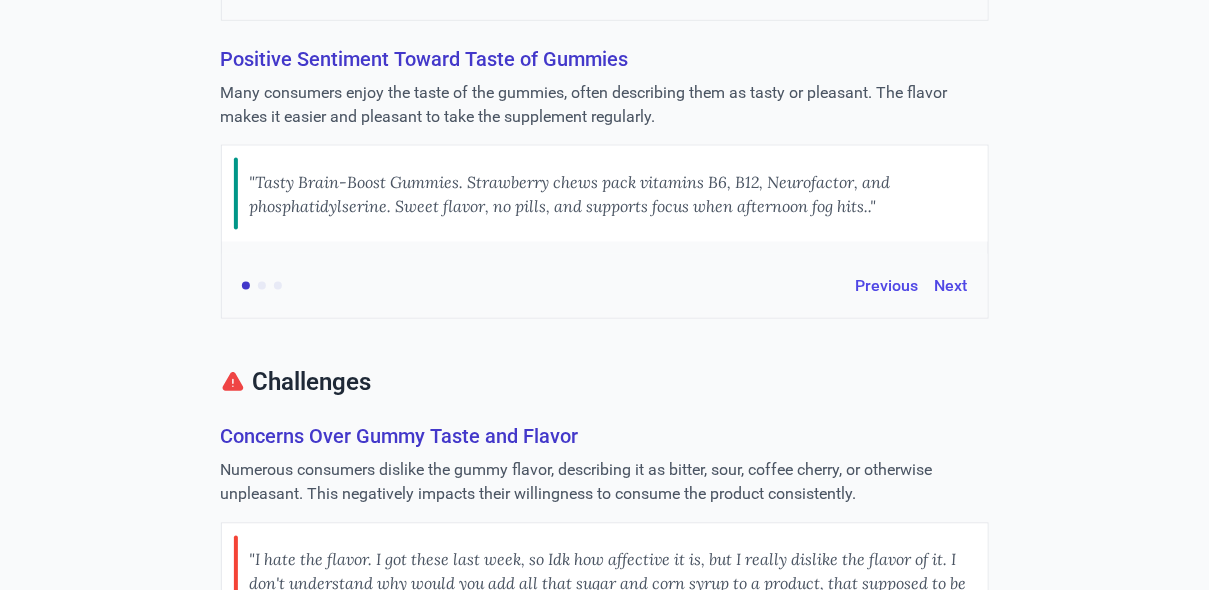 scroll, scrollTop: 572, scrollLeft: 0, axis: vertical 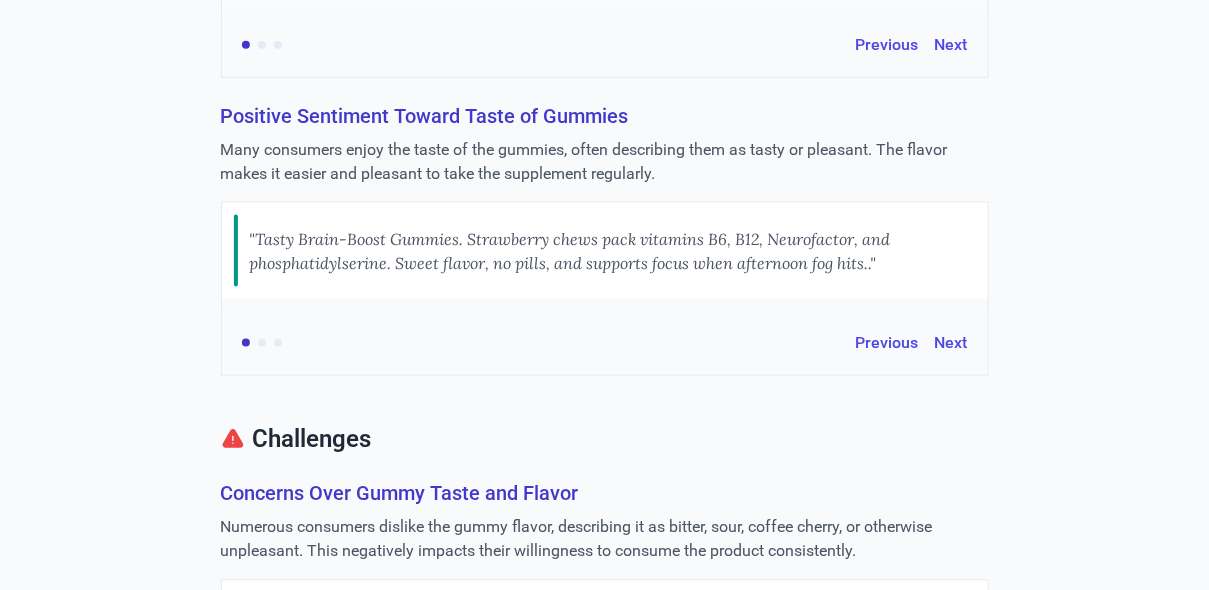 click on "Positive Sentiment Toward Taste of Gummies" at bounding box center [605, 116] 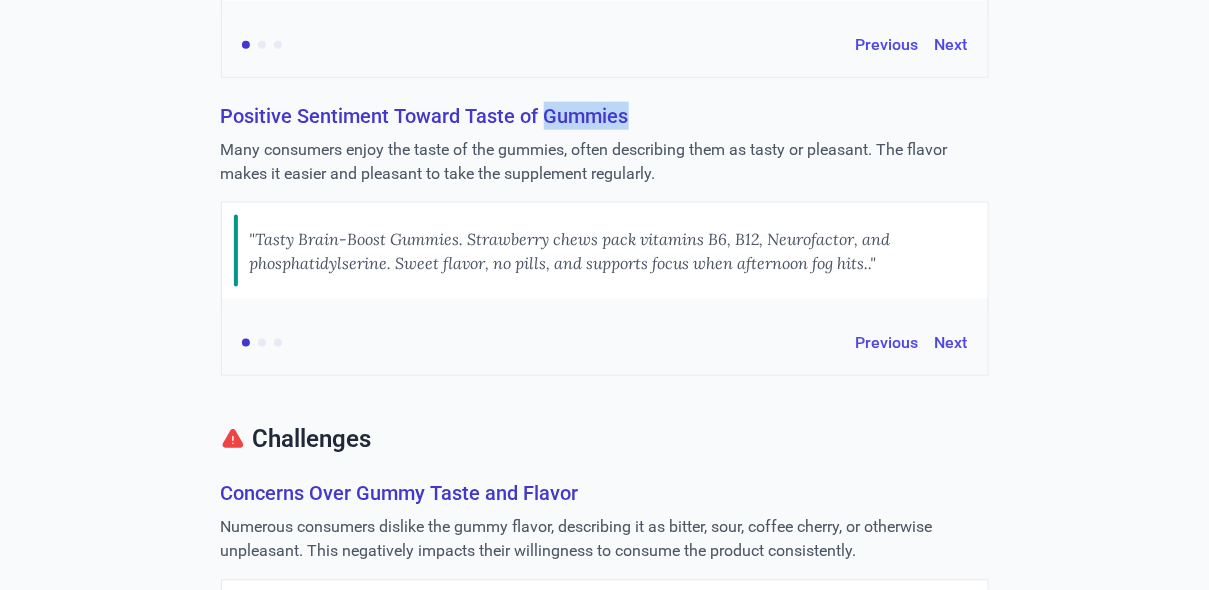 click on "Positive Sentiment Toward Taste of Gummies" at bounding box center (605, 116) 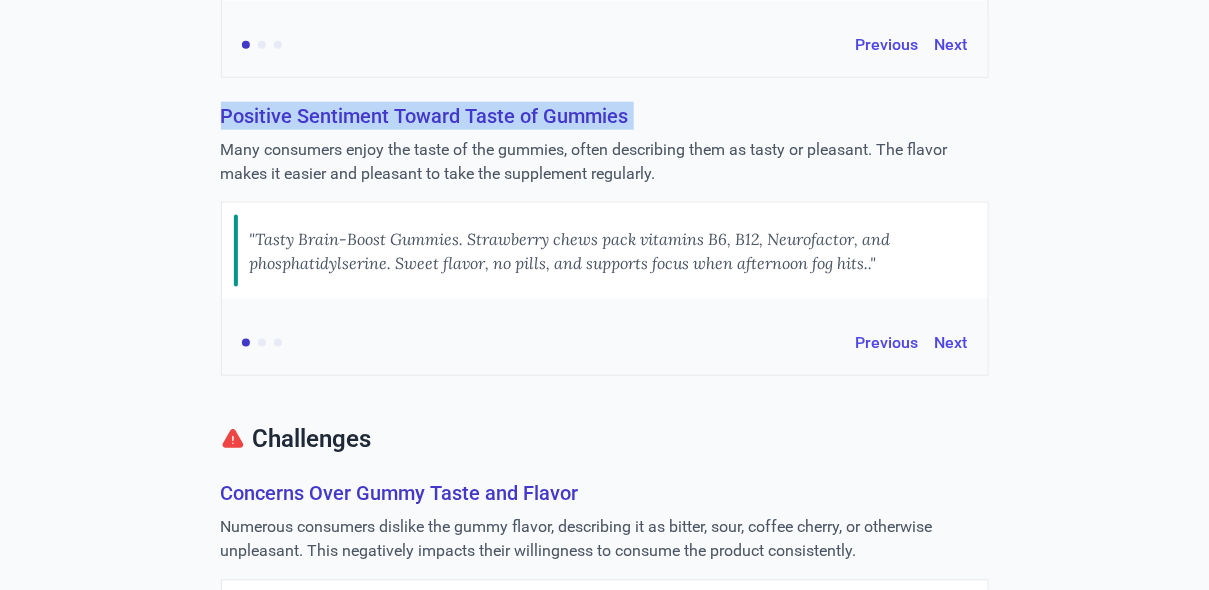 click on "Positive Sentiment Toward Taste of Gummies" at bounding box center [605, 116] 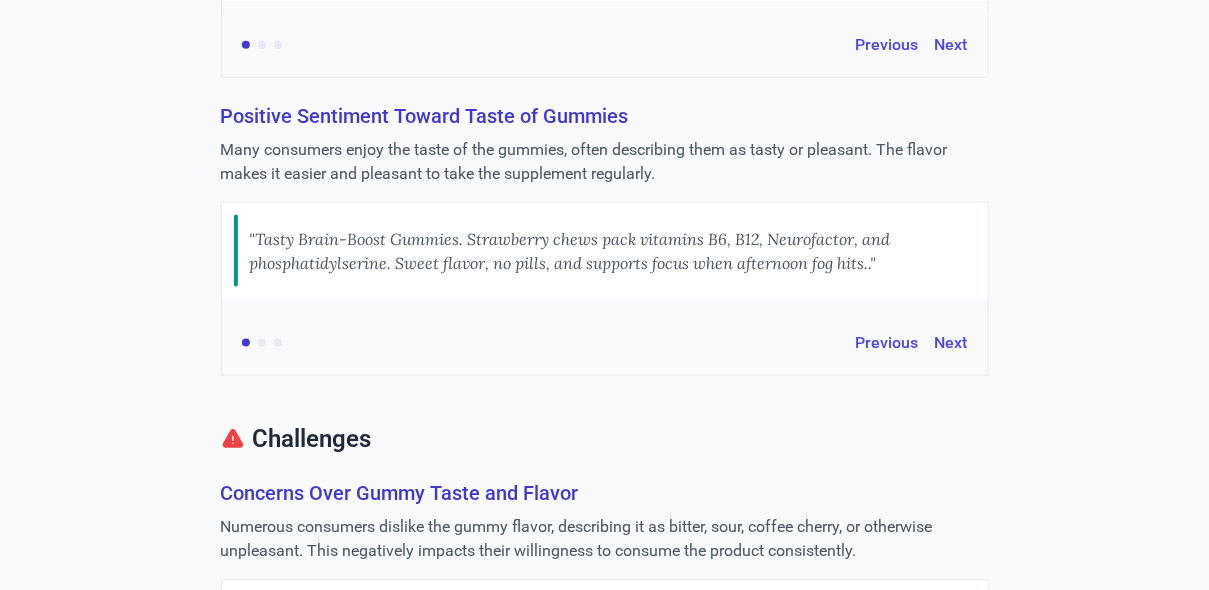 click on "Many consumers enjoy the taste of the gummies, often describing them as tasty or pleasant. The flavor makes it easier and pleasant to take the supplement regularly." at bounding box center [605, 162] 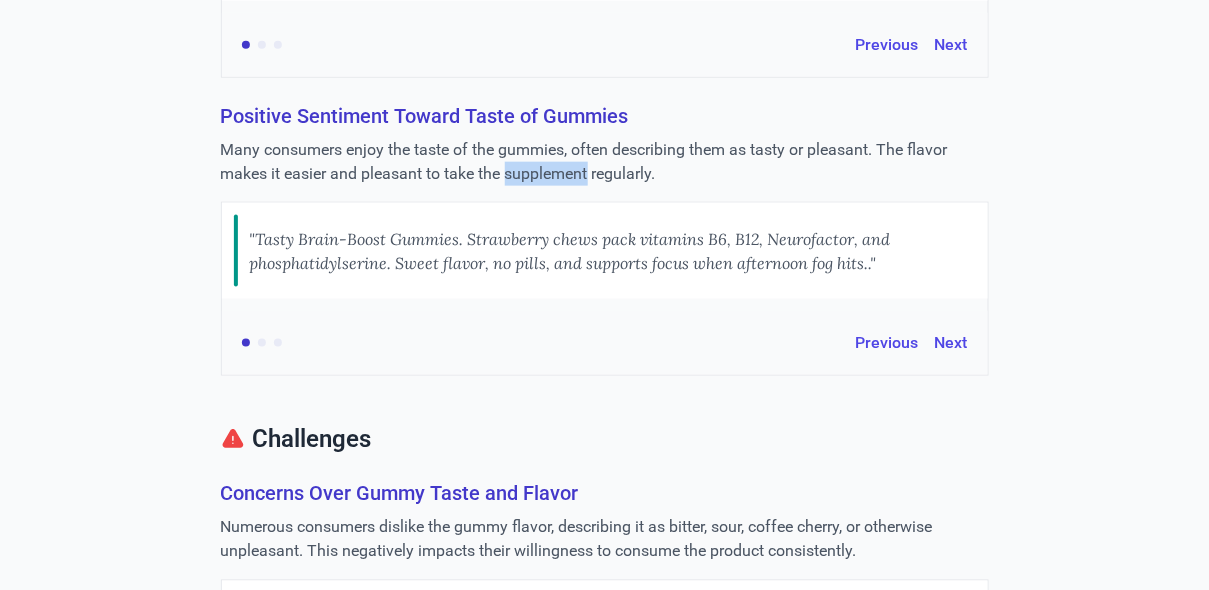 click on "Many consumers enjoy the taste of the gummies, often describing them as tasty or pleasant. The flavor makes it easier and pleasant to take the supplement regularly." at bounding box center (605, 162) 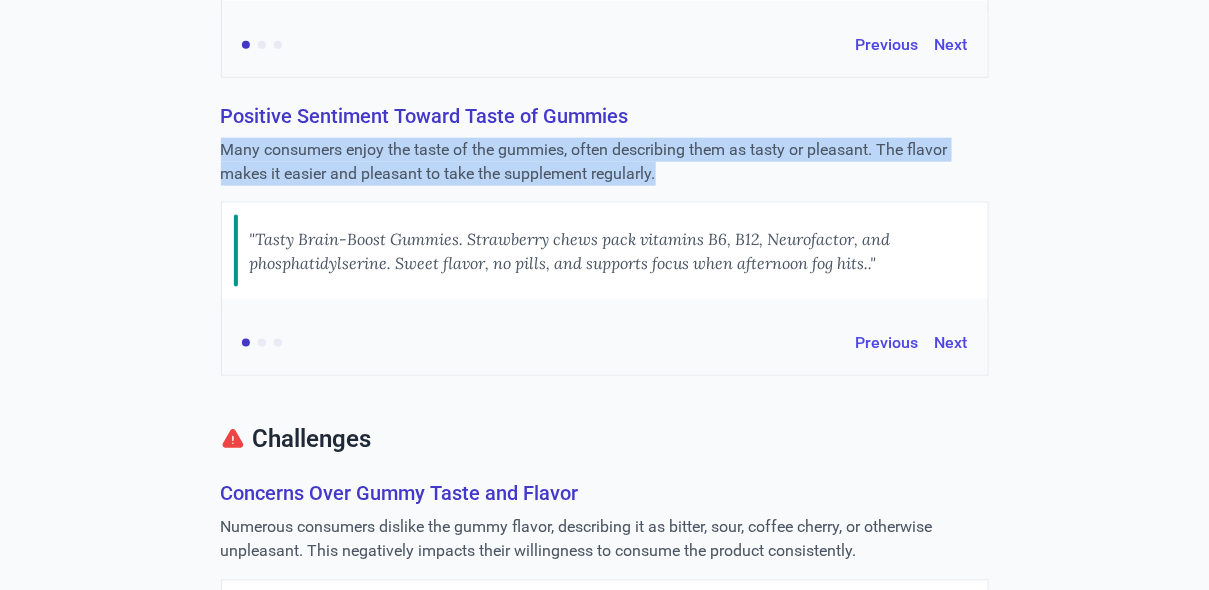 click on "Many consumers enjoy the taste of the gummies, often describing them as tasty or pleasant. The flavor makes it easier and pleasant to take the supplement regularly." at bounding box center [605, 162] 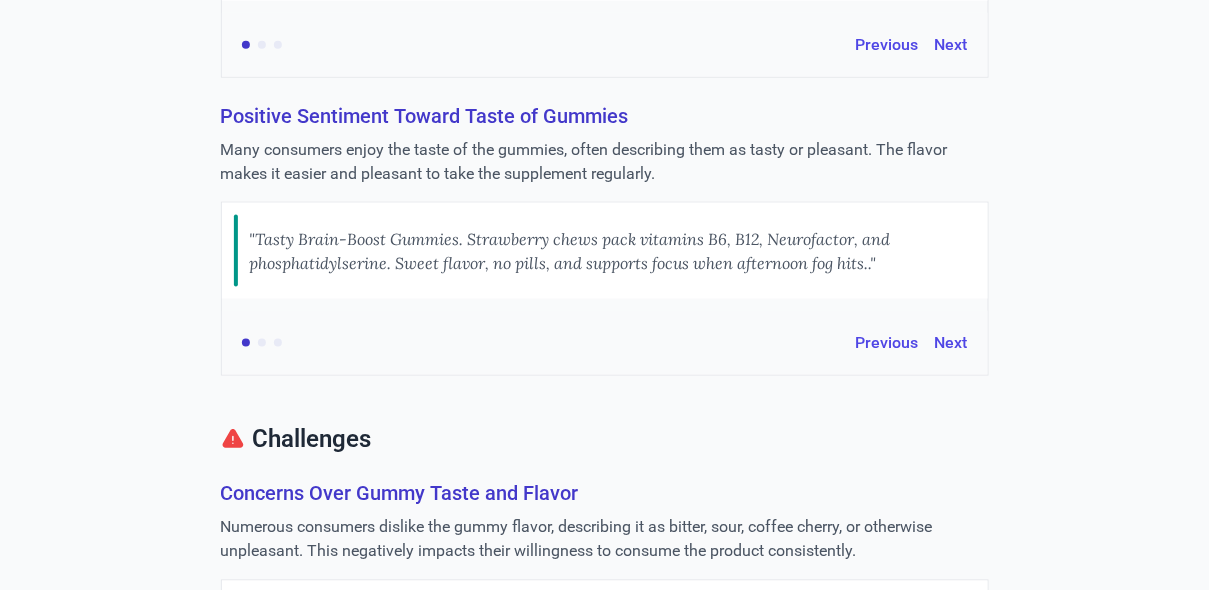 click on ""Tasty Brain-Boost Gummies. Strawberry chews pack vitamins B6, B12, Neurofactor, and phosphatidylserine. Sweet flavor, no pills, and supports focus when afternoon fog hits.."" at bounding box center (613, 251) 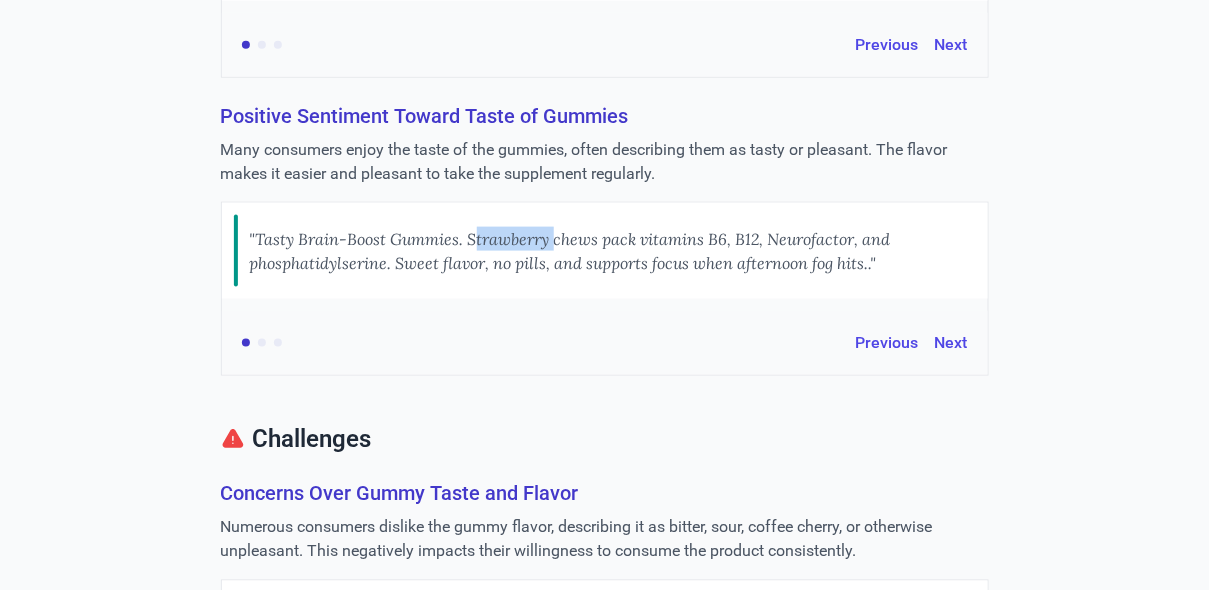 click on ""Tasty Brain-Boost Gummies. Strawberry chews pack vitamins B6, B12, Neurofactor, and phosphatidylserine. Sweet flavor, no pills, and supports focus when afternoon fog hits.."" at bounding box center (613, 251) 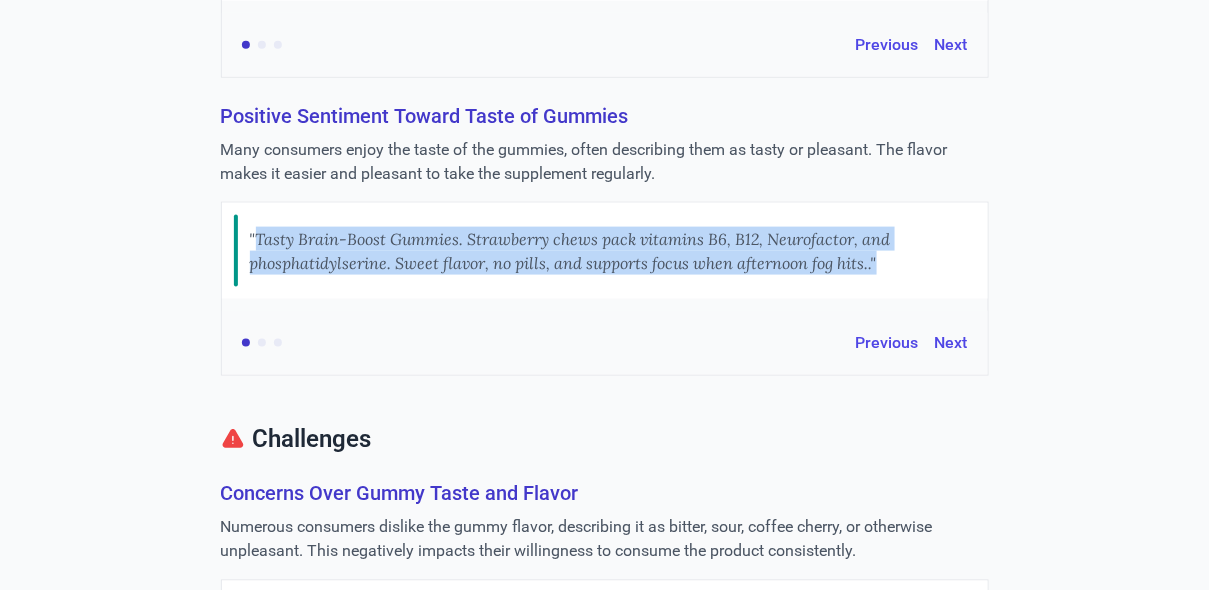 click on ""Tasty Brain-Boost Gummies. Strawberry chews pack vitamins B6, B12, Neurofactor, and phosphatidylserine. Sweet flavor, no pills, and supports focus when afternoon fog hits.."" at bounding box center (613, 251) 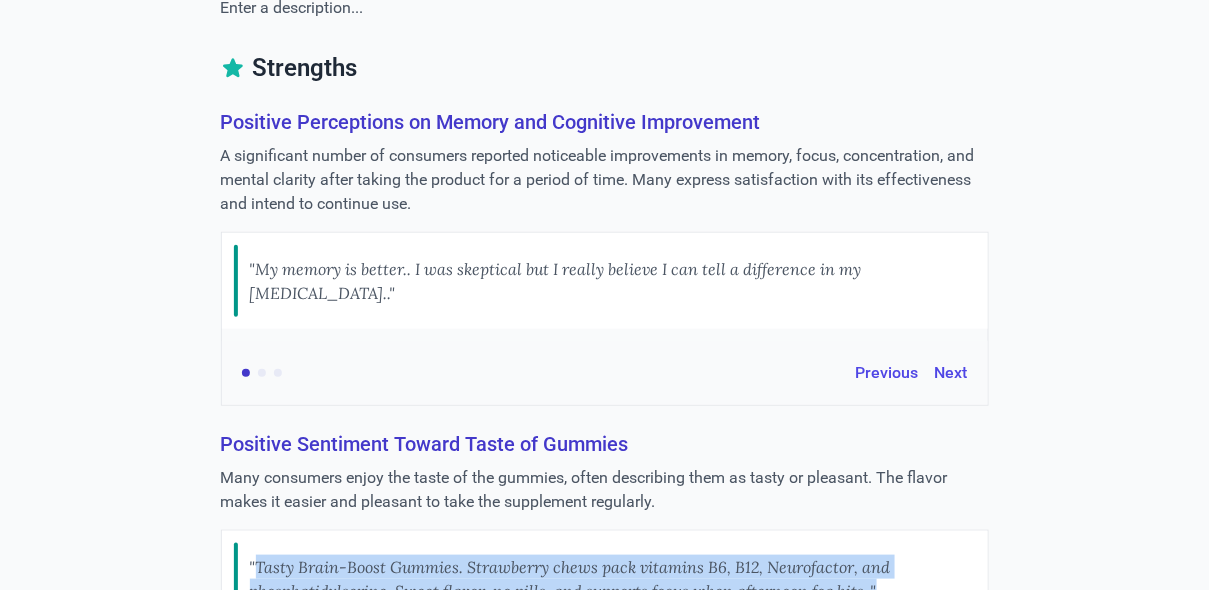 scroll, scrollTop: 286, scrollLeft: 0, axis: vertical 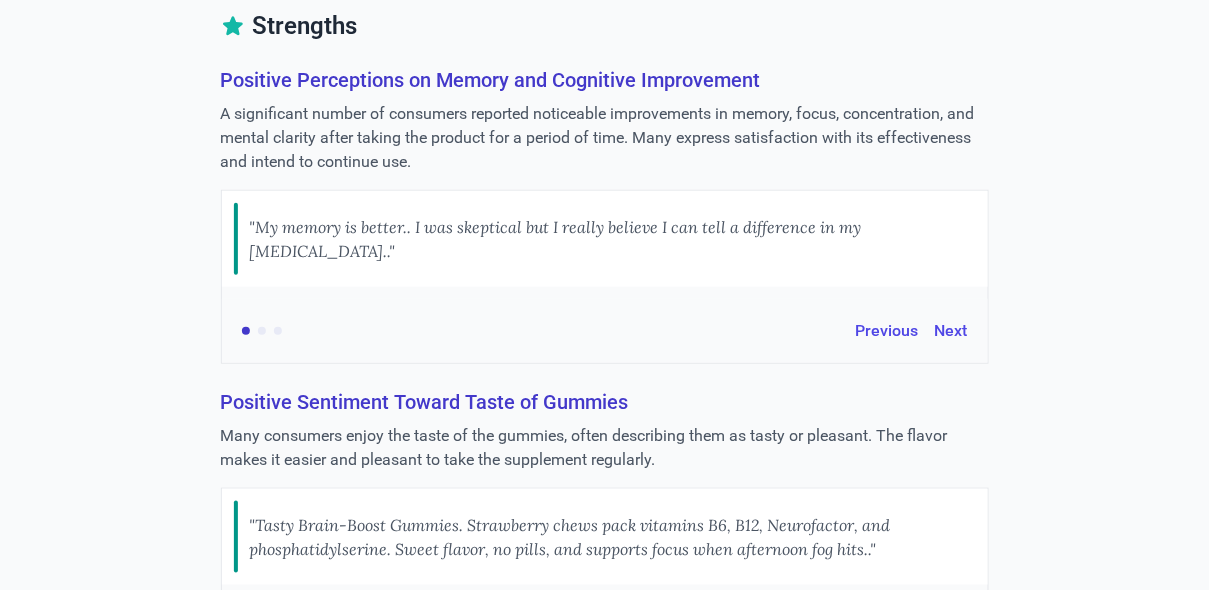 click on ""My memory is better.. I was skeptical but I really believe I can tell a difference in my [MEDICAL_DATA].."" at bounding box center (613, 239) 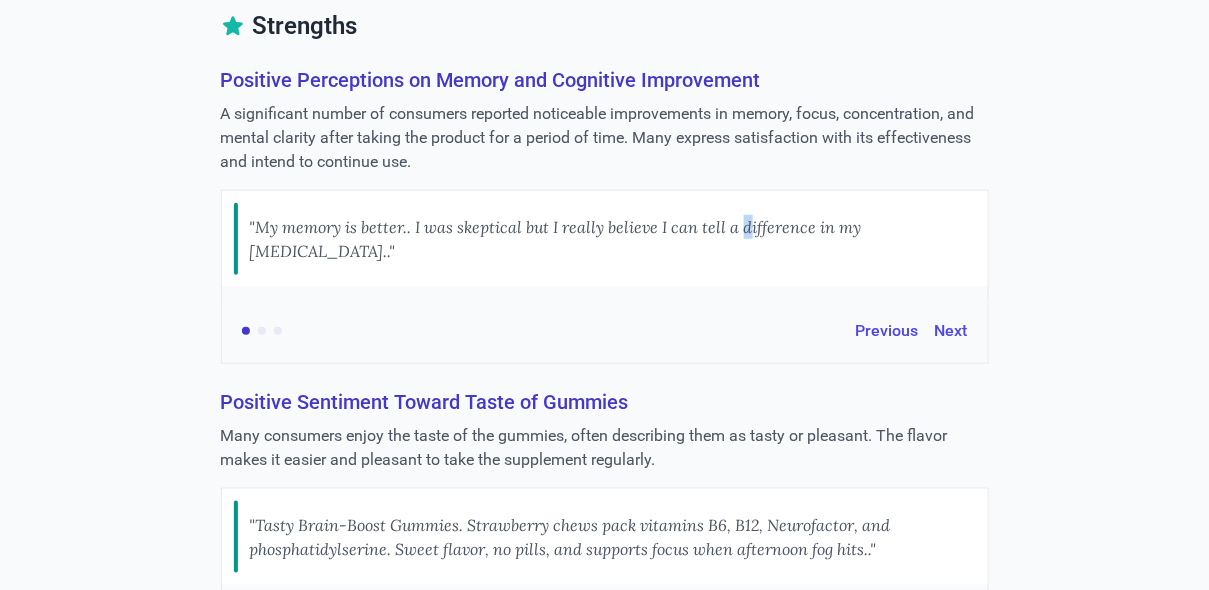 click on ""My memory is better.. I was skeptical but I really believe I can tell a difference in my [MEDICAL_DATA].."" at bounding box center [613, 239] 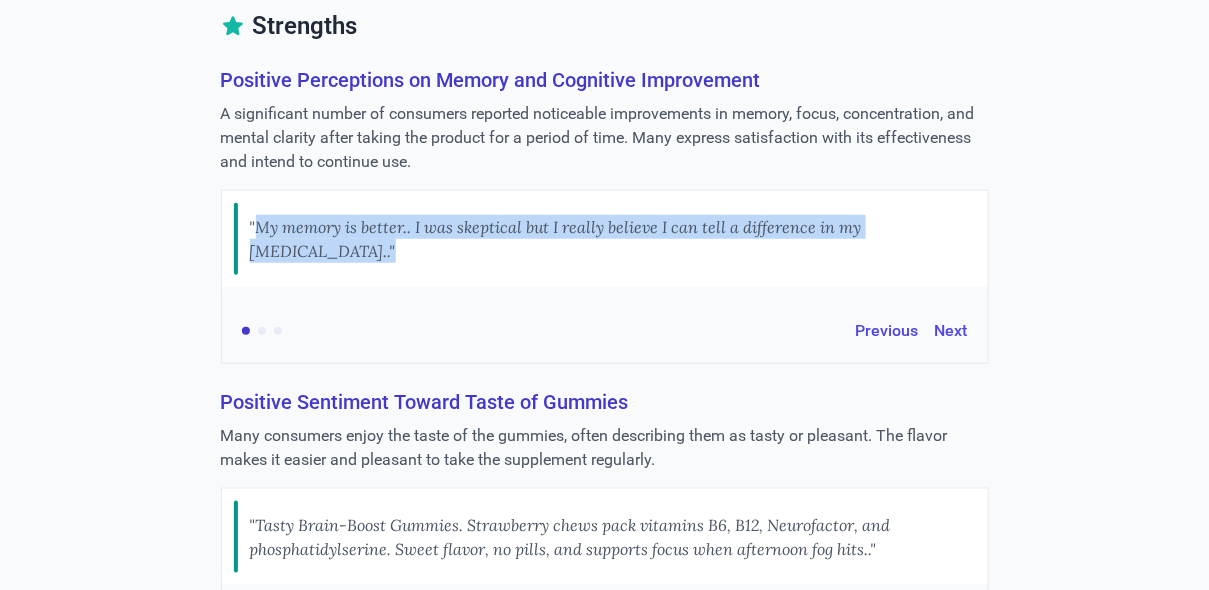 click on ""My memory is better.. I was skeptical but I really believe I can tell a difference in my [MEDICAL_DATA].."" at bounding box center (613, 239) 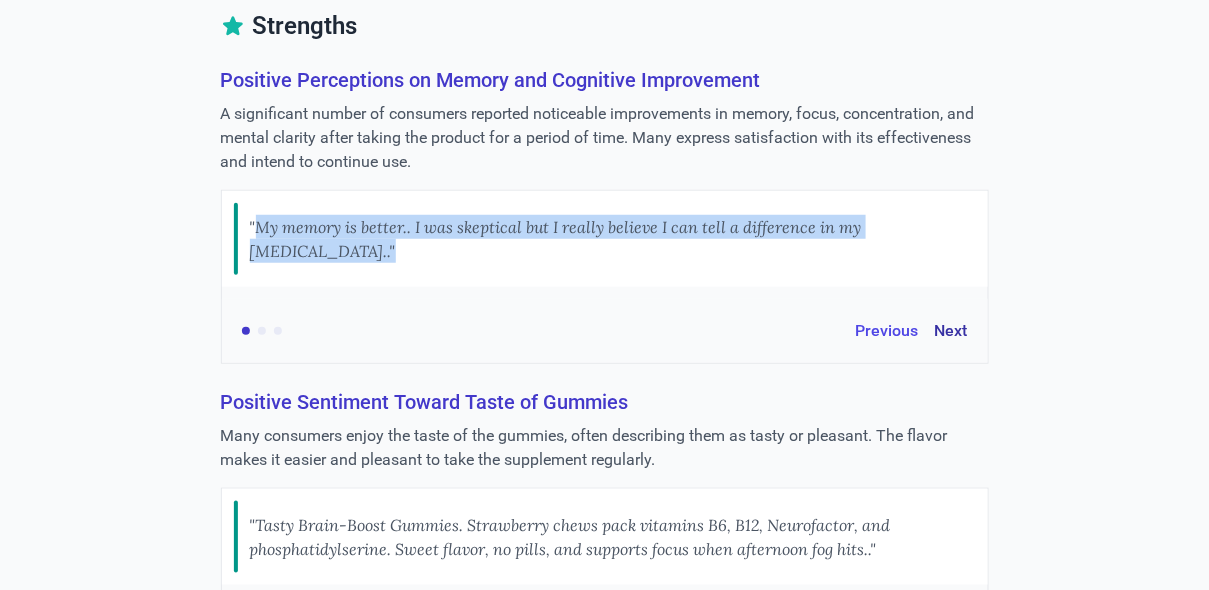 click on "Next" at bounding box center [951, 331] 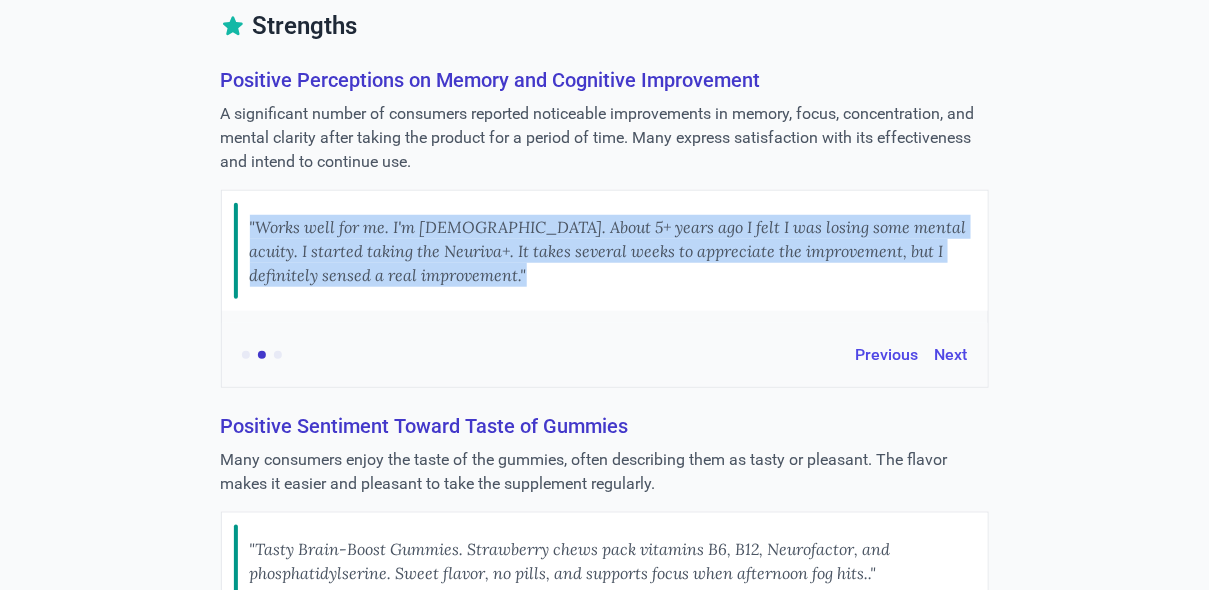 type 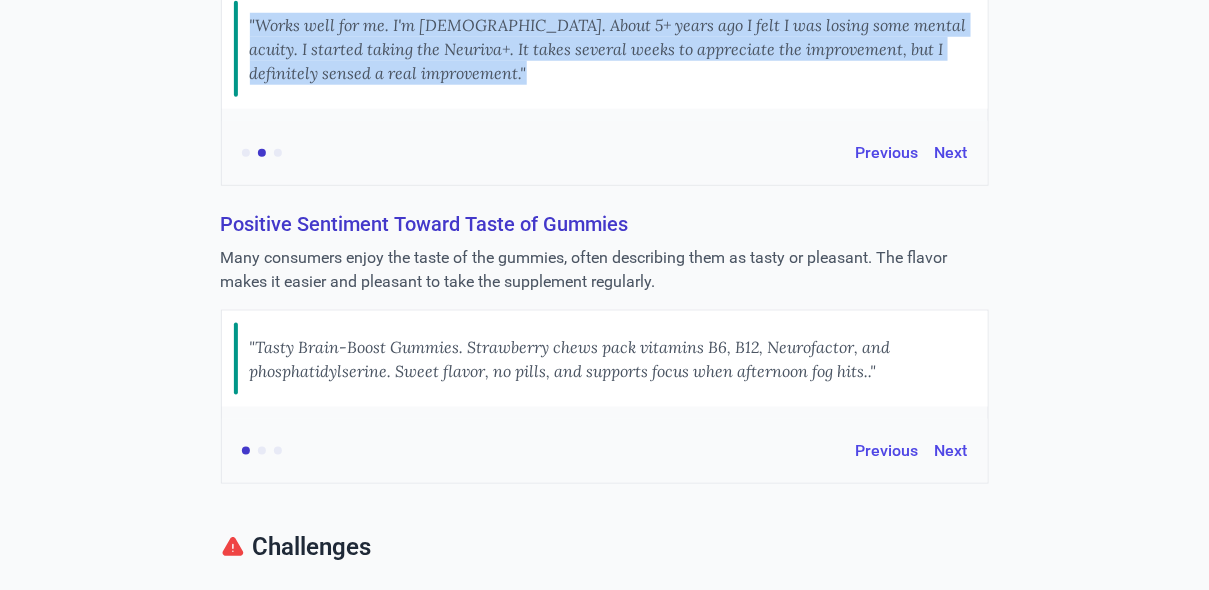 scroll, scrollTop: 523, scrollLeft: 0, axis: vertical 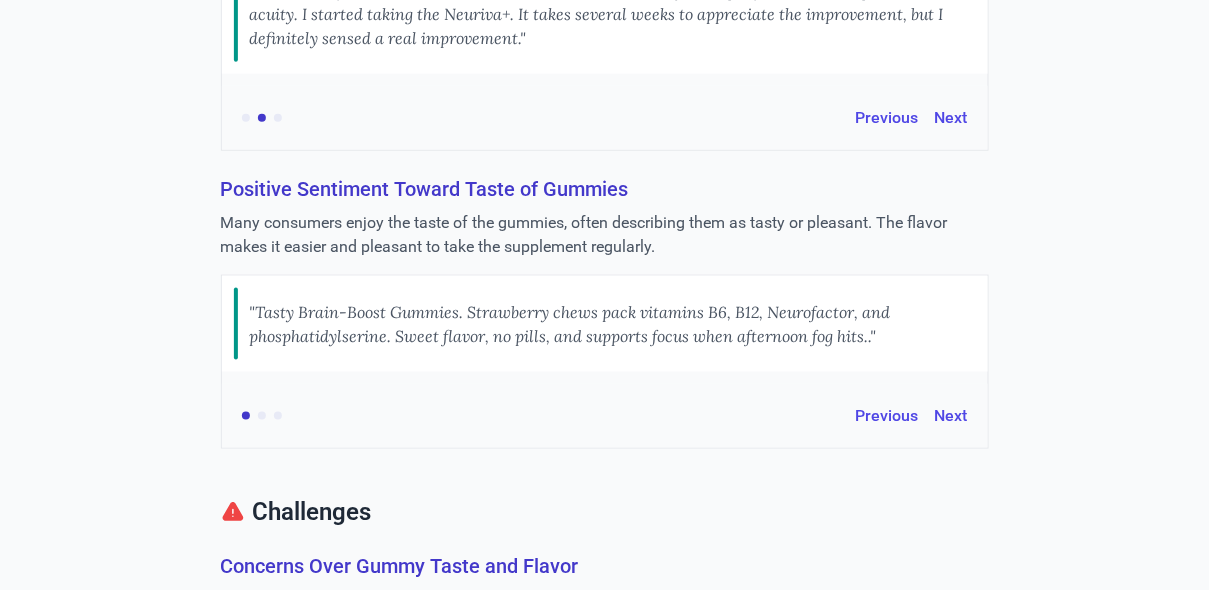 click on ""Tasty Brain-Boost Gummies. Strawberry chews pack vitamins B6, B12, Neurofactor, and phosphatidylserine. Sweet flavor, no pills, and supports focus when afternoon fog hits.."" at bounding box center [613, 324] 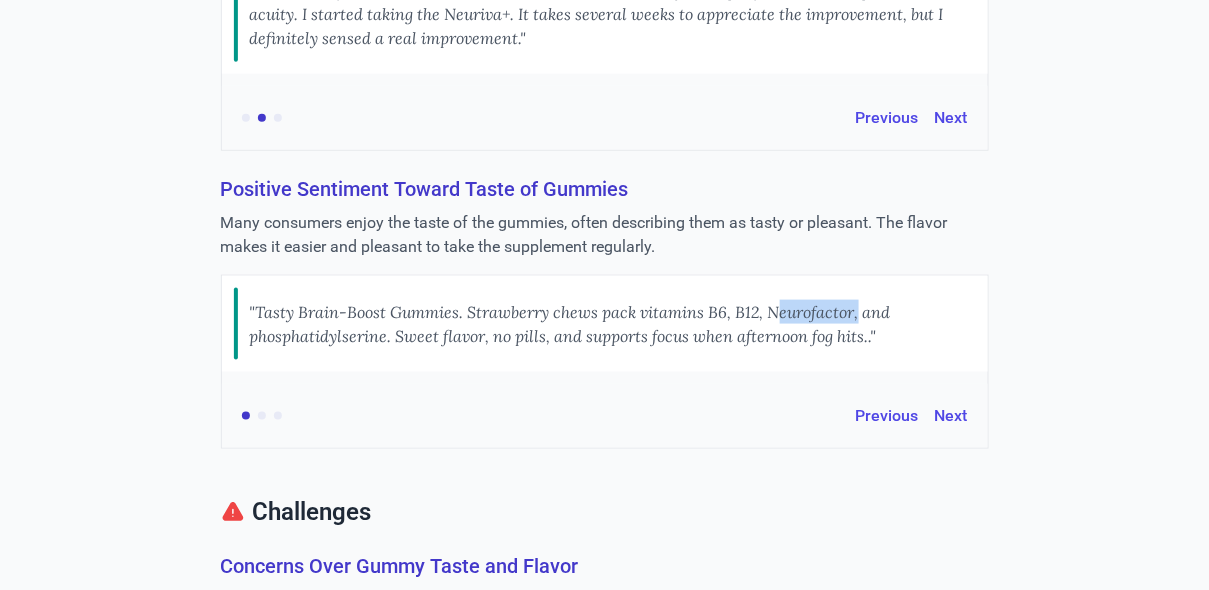 click on ""Tasty Brain-Boost Gummies. Strawberry chews pack vitamins B6, B12, Neurofactor, and phosphatidylserine. Sweet flavor, no pills, and supports focus when afternoon fog hits.."" at bounding box center [613, 324] 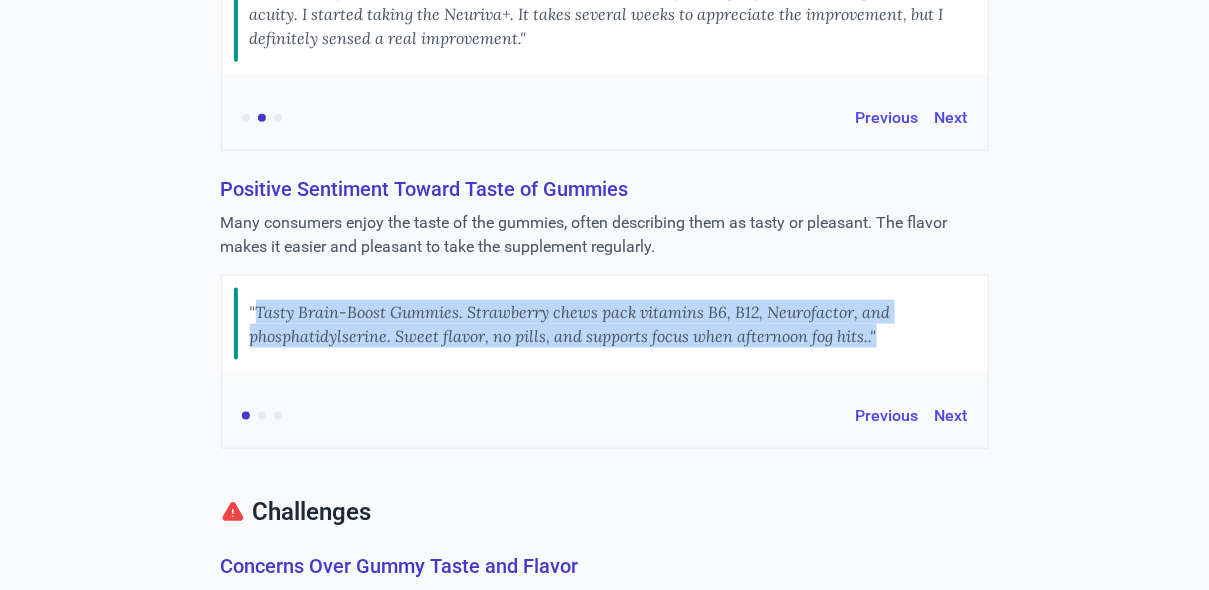 click on ""Tasty Brain-Boost Gummies. Strawberry chews pack vitamins B6, B12, Neurofactor, and phosphatidylserine. Sweet flavor, no pills, and supports focus when afternoon fog hits.."" at bounding box center (613, 324) 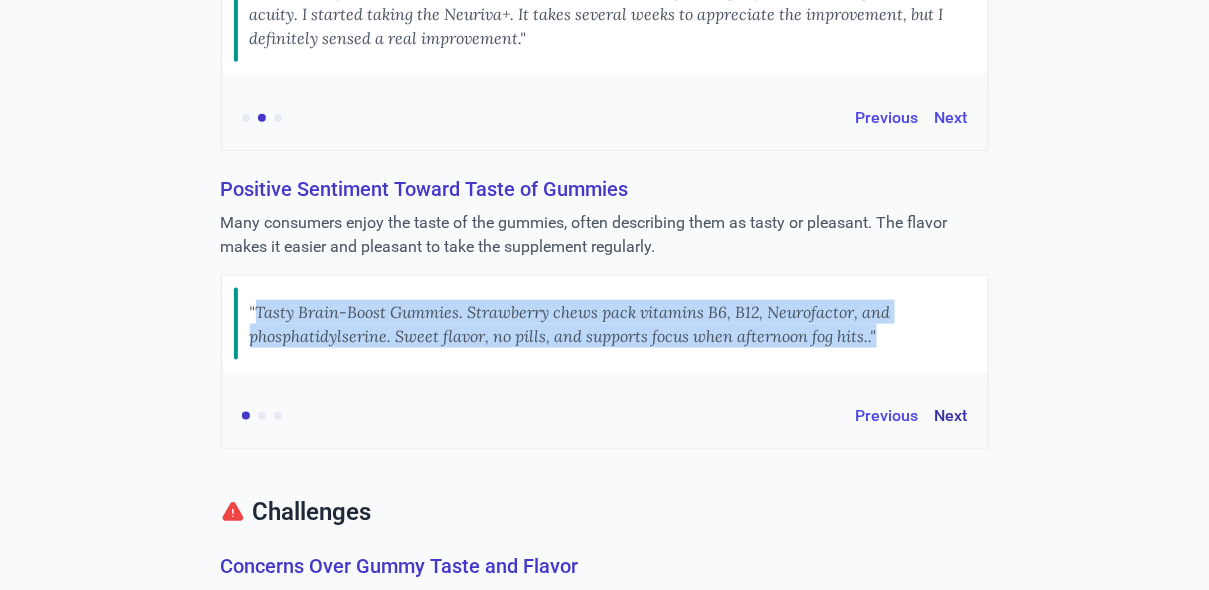 click on "Next" at bounding box center [951, 416] 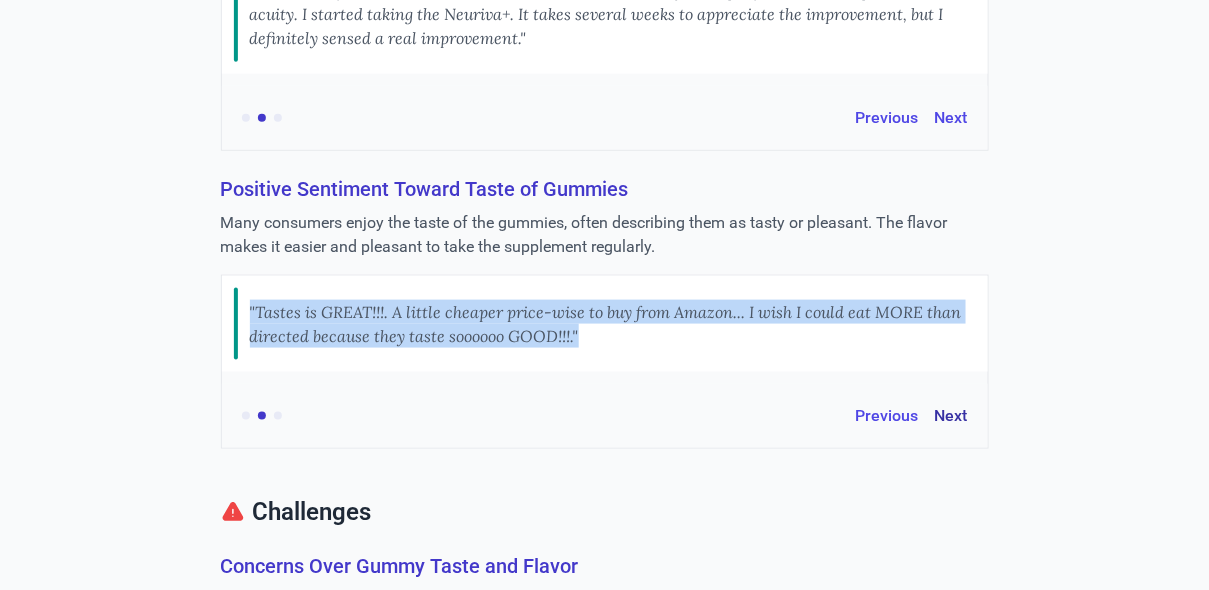 type 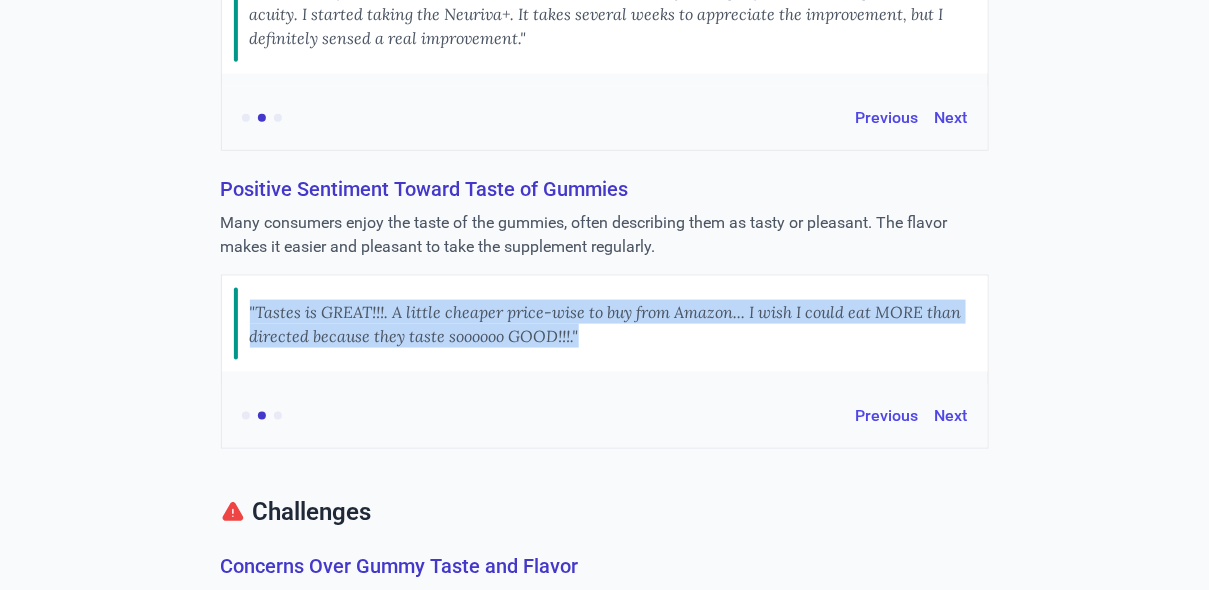 copy on ""Tasty Brain-Boost Gummies. Strawberry chews pack vitamins B6, B12, Neurofactor, and phosphatidylserine. Sweet flavor, no pills, and supports focus when afternoon fog hits.."" 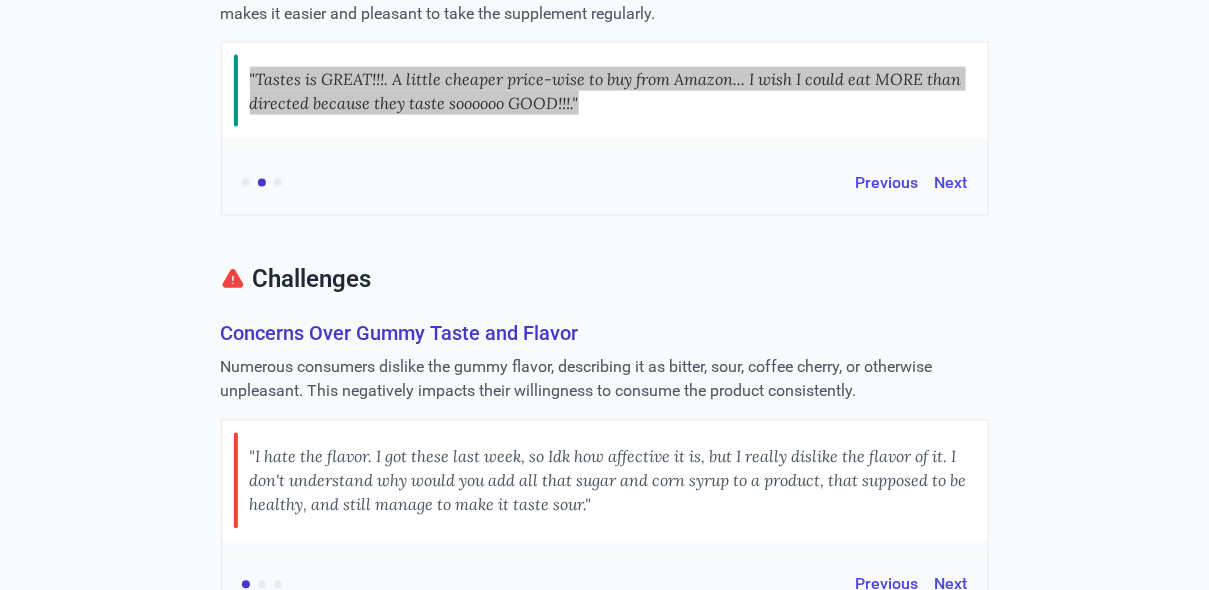scroll, scrollTop: 812, scrollLeft: 0, axis: vertical 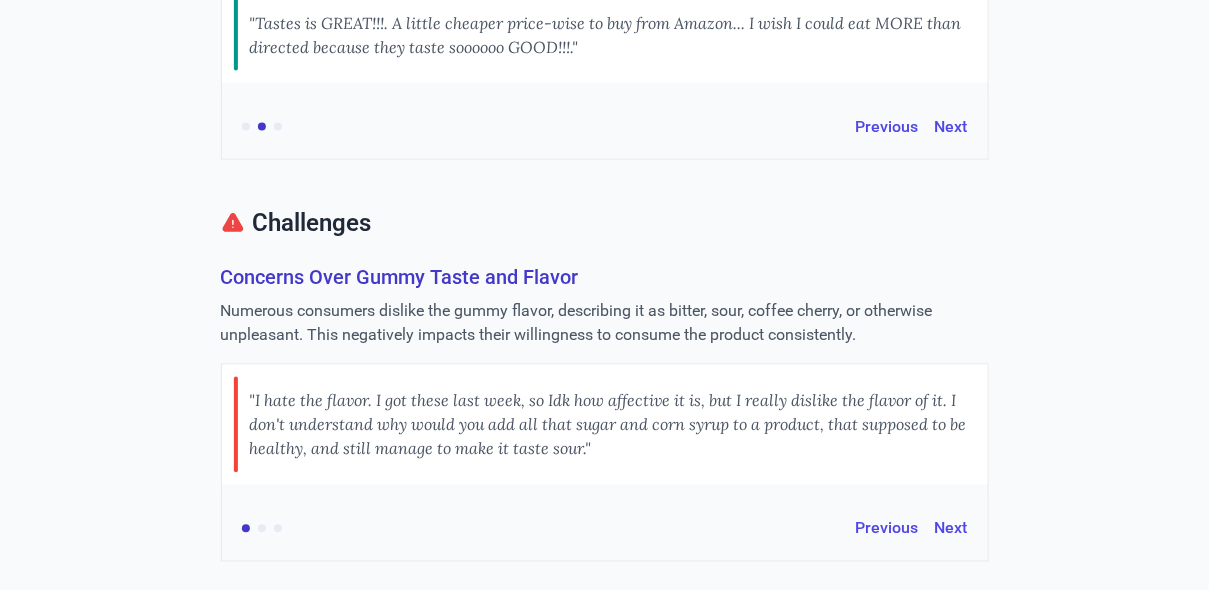 click on "Concerns Over Gummy Taste and Flavor" at bounding box center [605, 278] 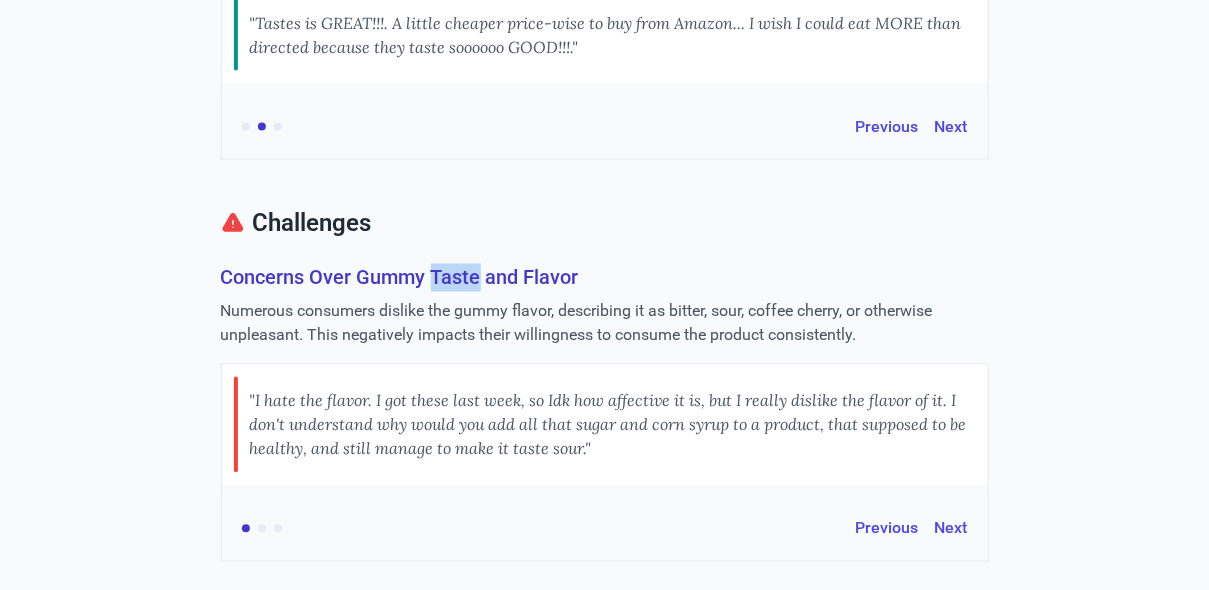 click on "Concerns Over Gummy Taste and Flavor" at bounding box center (605, 278) 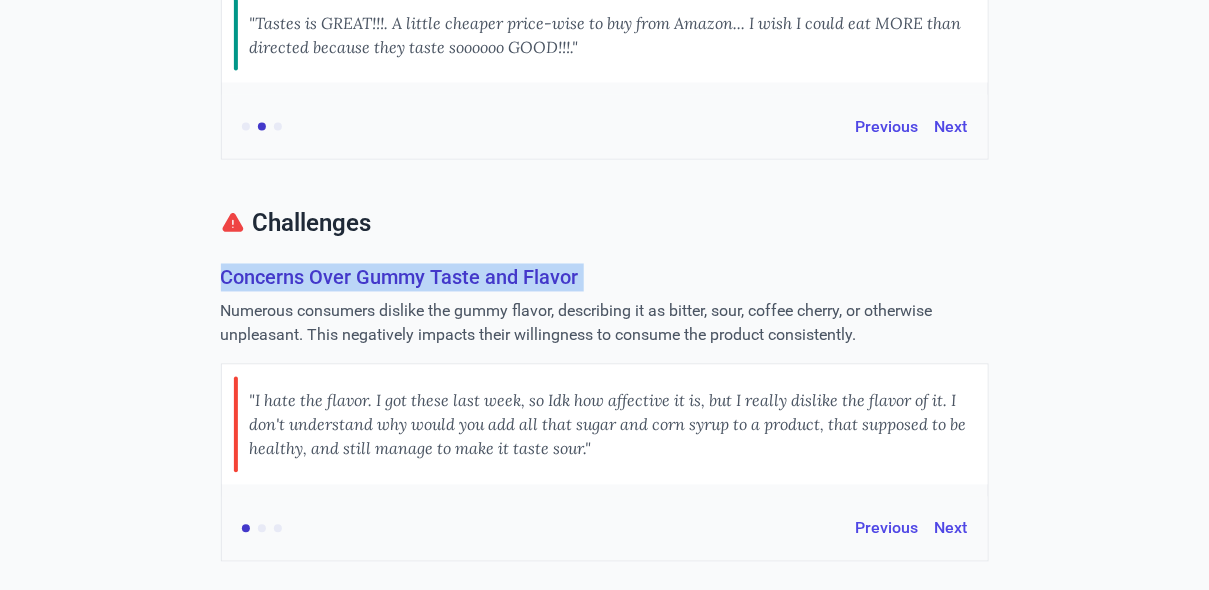 click on "Concerns Over Gummy Taste and Flavor" at bounding box center [605, 278] 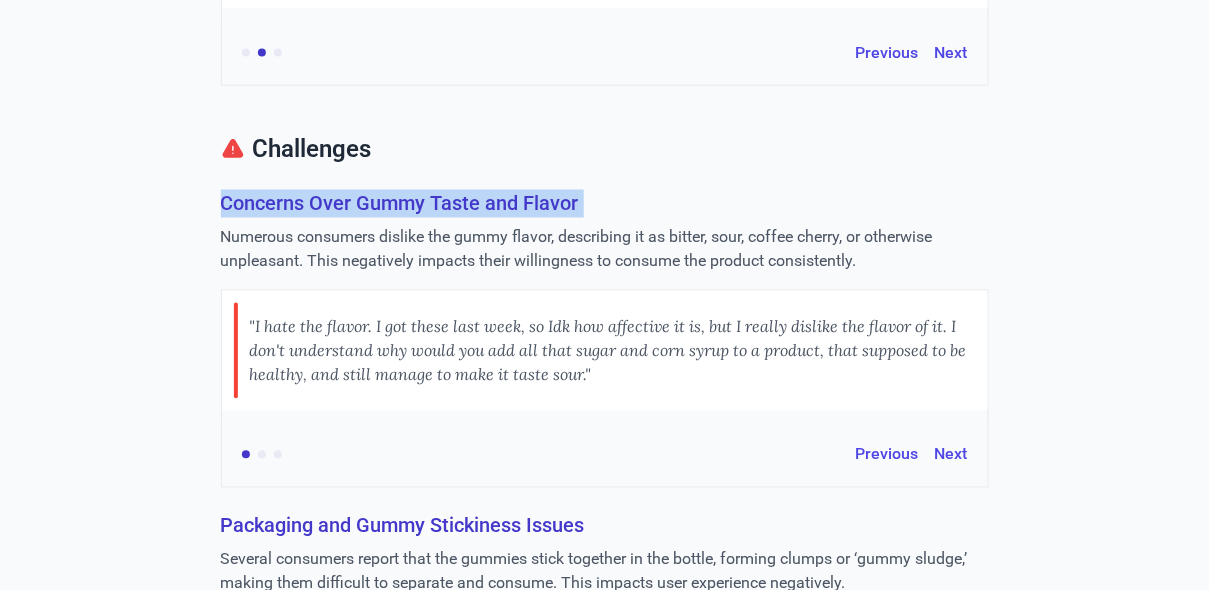 scroll, scrollTop: 892, scrollLeft: 0, axis: vertical 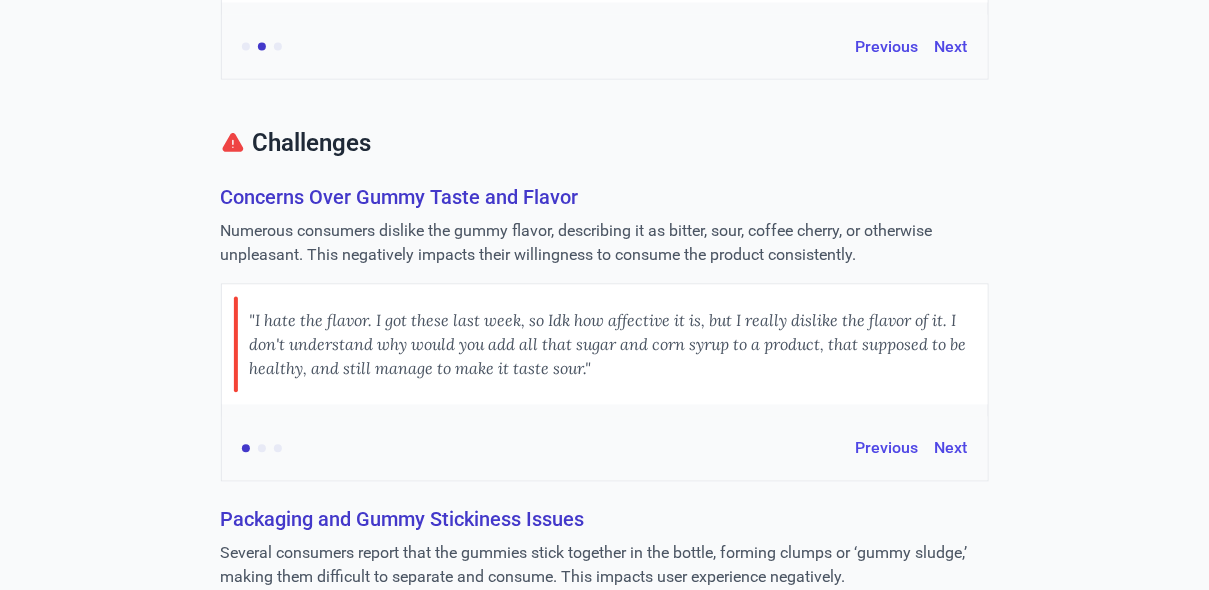 click on "Numerous consumers dislike the gummy flavor, describing it as bitter, sour, coffee cherry, or otherwise unpleasant. This negatively impacts their willingness to consume the product consistently." at bounding box center (605, 244) 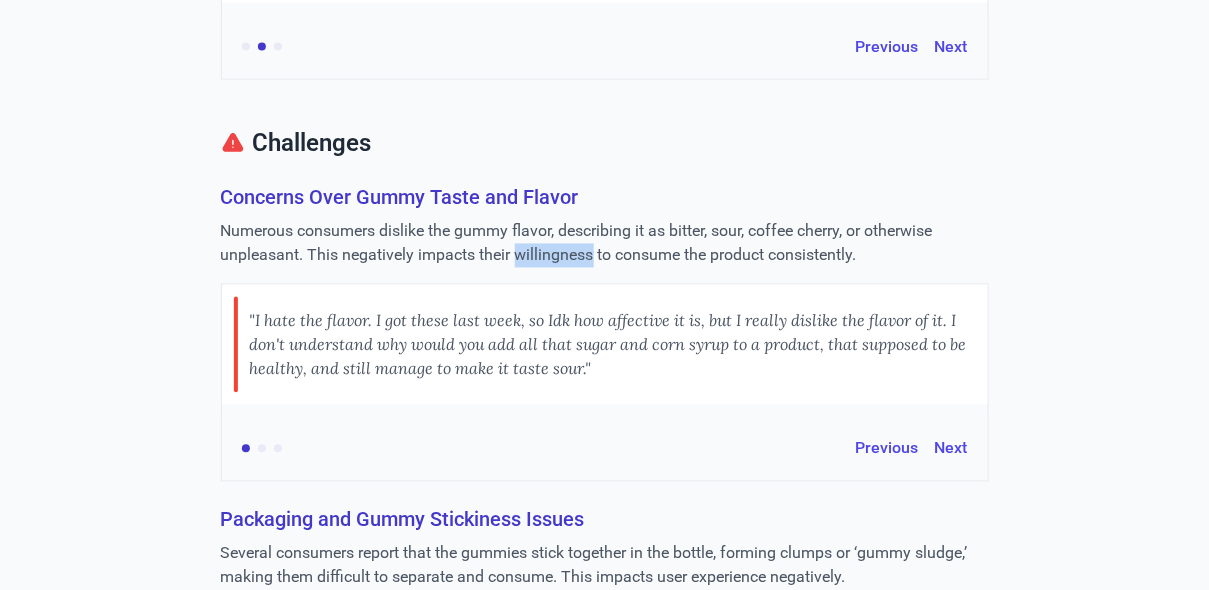 click on "Numerous consumers dislike the gummy flavor, describing it as bitter, sour, coffee cherry, or otherwise unpleasant. This negatively impacts their willingness to consume the product consistently." at bounding box center [605, 244] 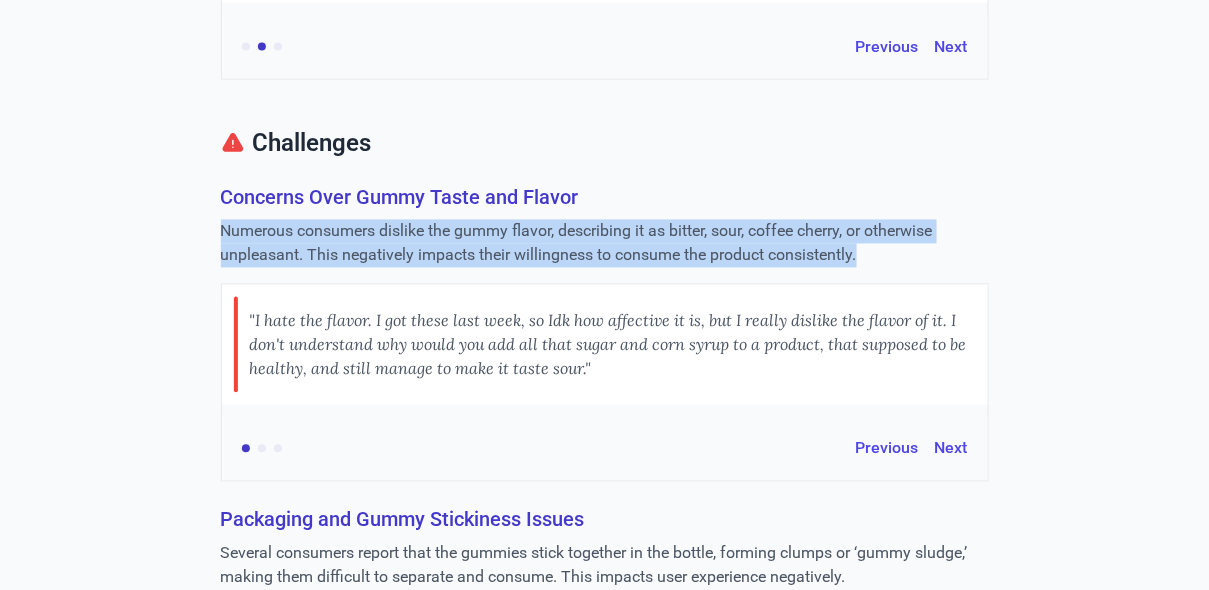 click on "Numerous consumers dislike the gummy flavor, describing it as bitter, sour, coffee cherry, or otherwise unpleasant. This negatively impacts their willingness to consume the product consistently." at bounding box center (605, 244) 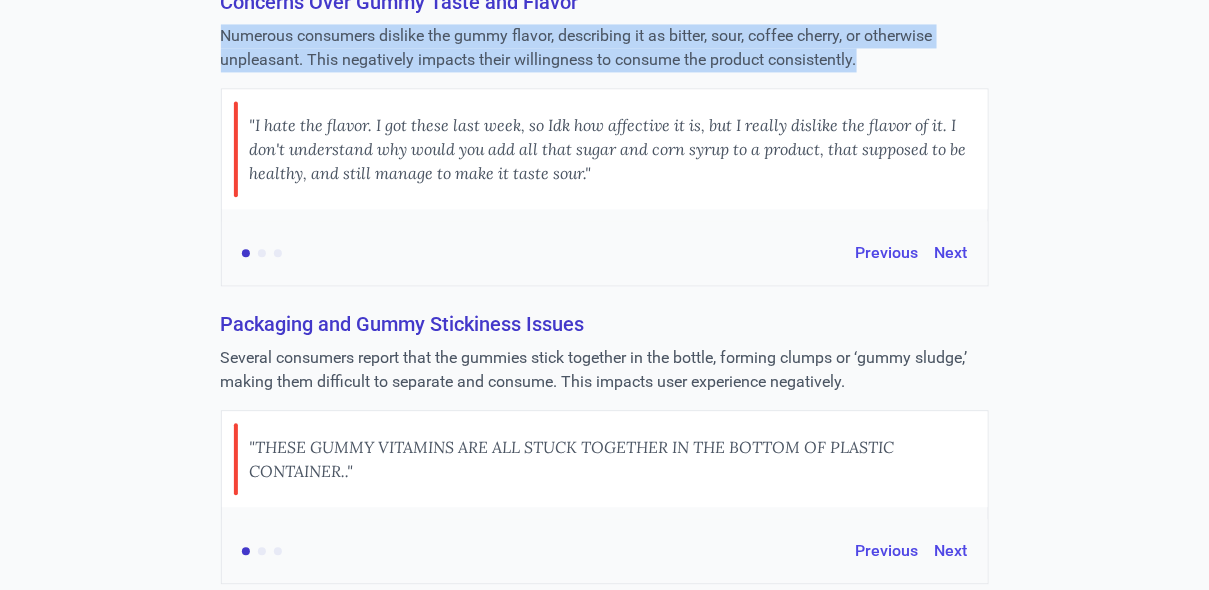 scroll, scrollTop: 1116, scrollLeft: 0, axis: vertical 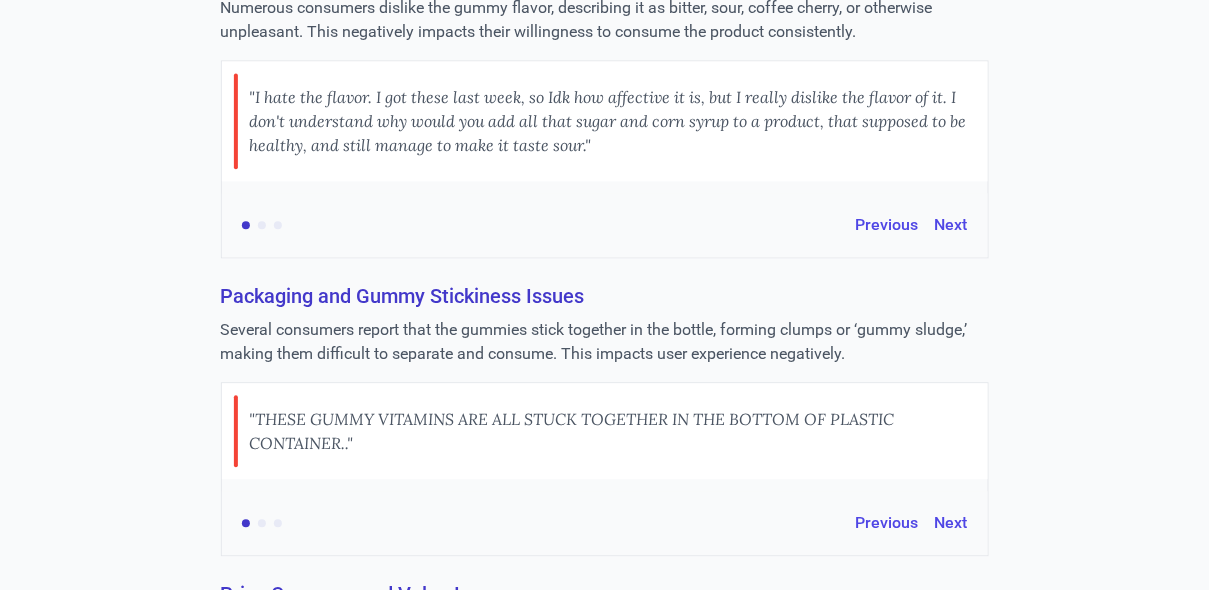 click on "Packaging and Gummy Stickiness Issues" at bounding box center (605, 296) 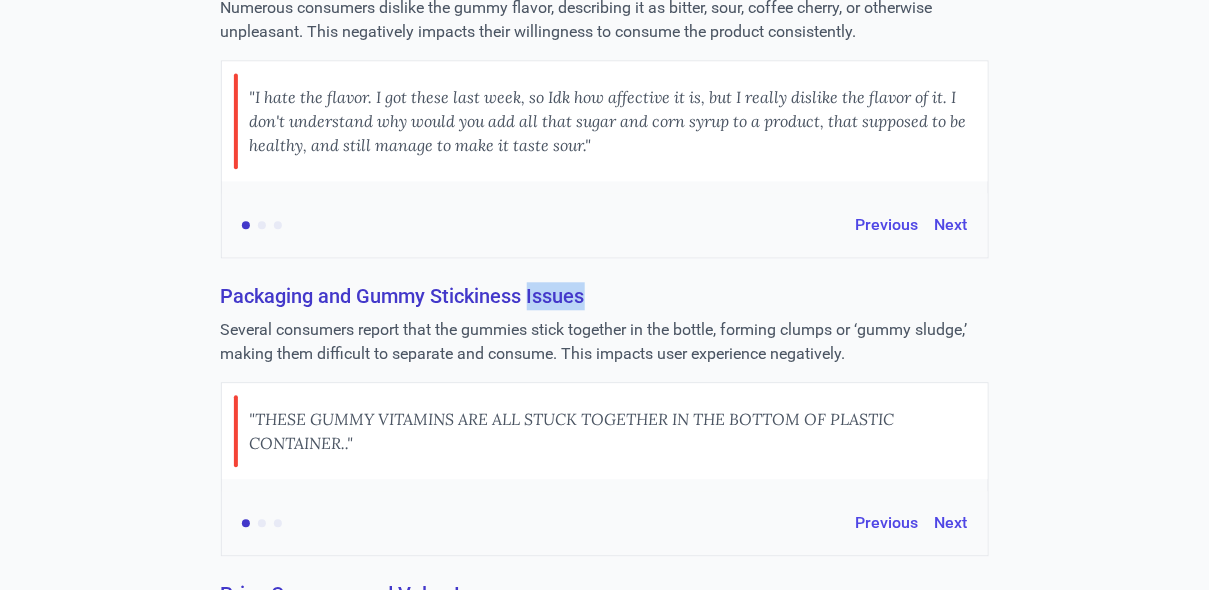 click on "Packaging and Gummy Stickiness Issues" at bounding box center (605, 296) 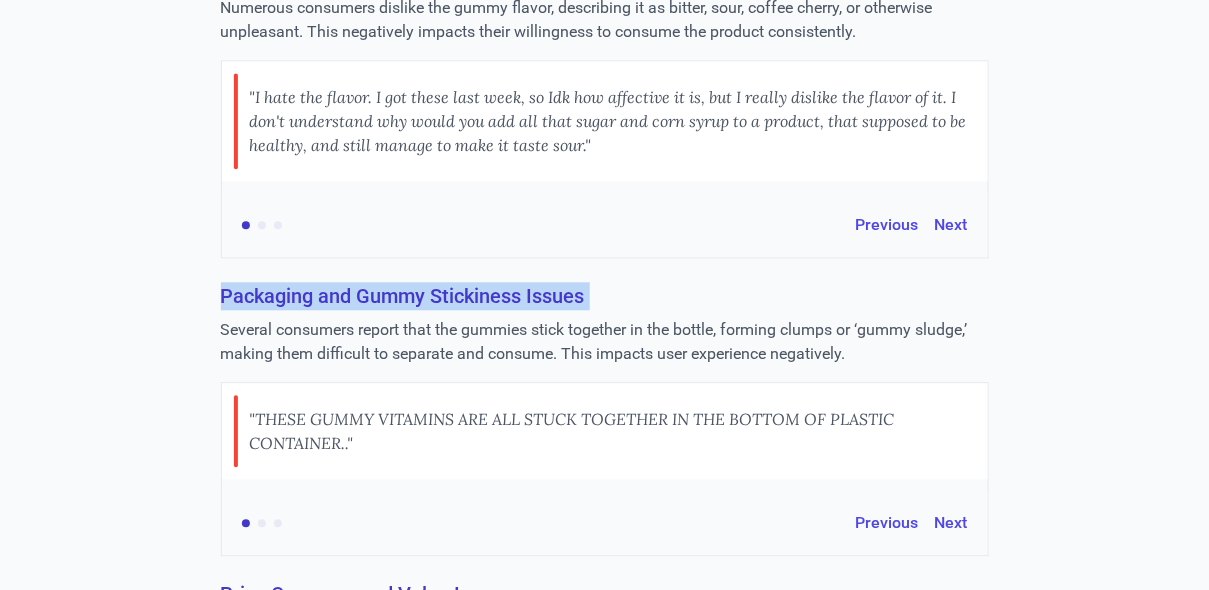 click on "Packaging and Gummy Stickiness Issues" at bounding box center [605, 296] 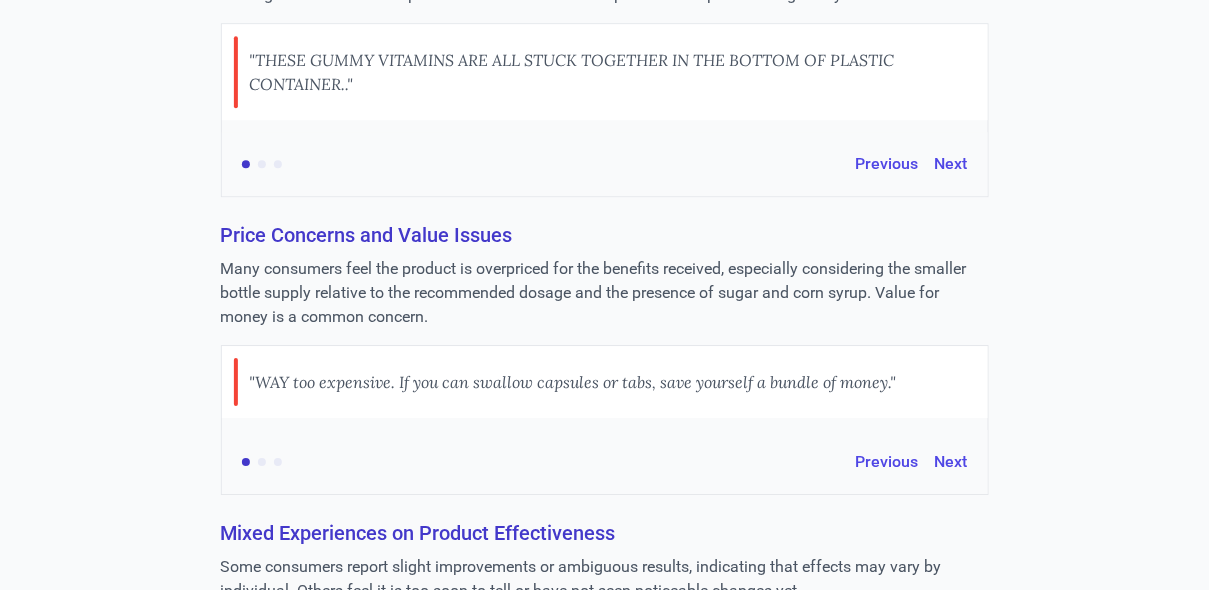 scroll, scrollTop: 1520, scrollLeft: 0, axis: vertical 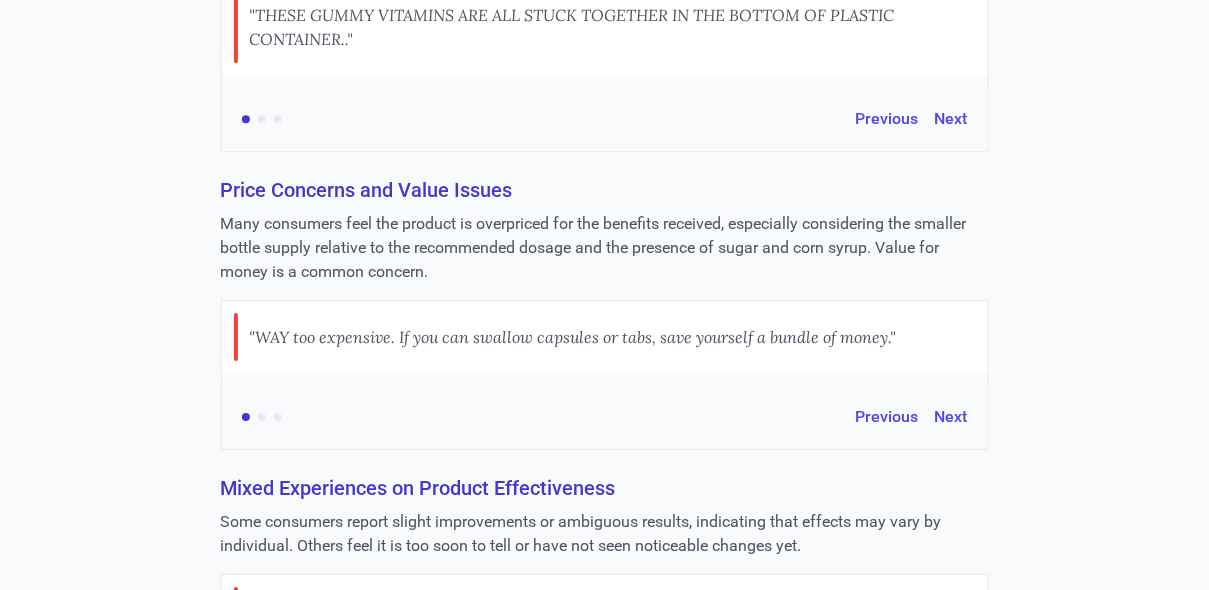 click on "Mixed Experiences on Product Effectiveness" at bounding box center [605, 488] 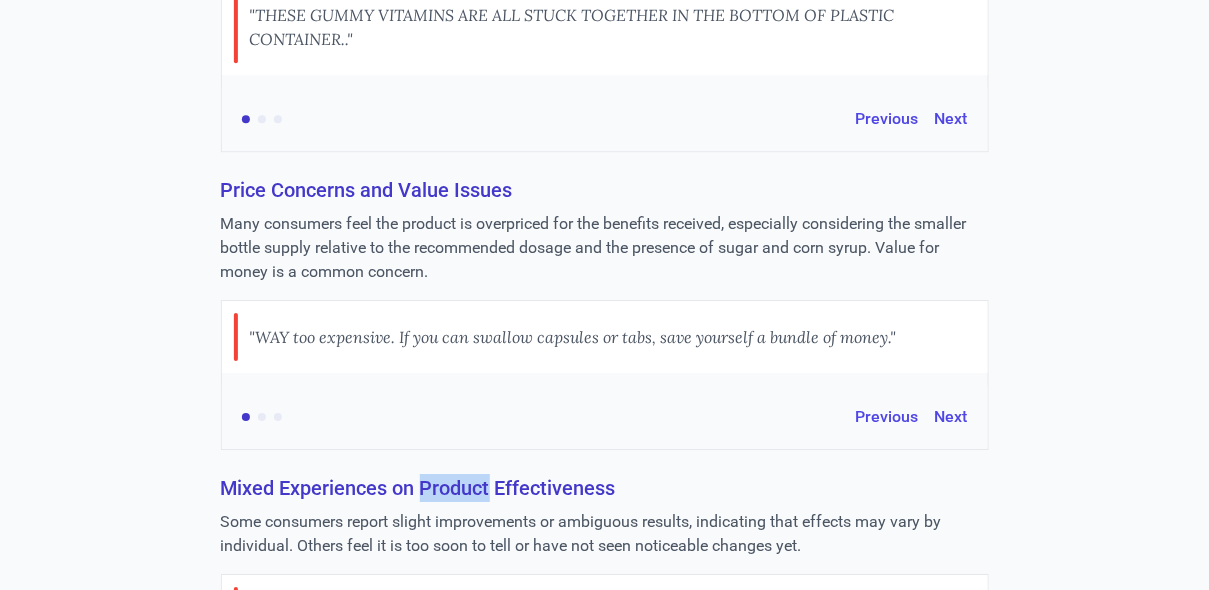 click on "Mixed Experiences on Product Effectiveness" at bounding box center (605, 488) 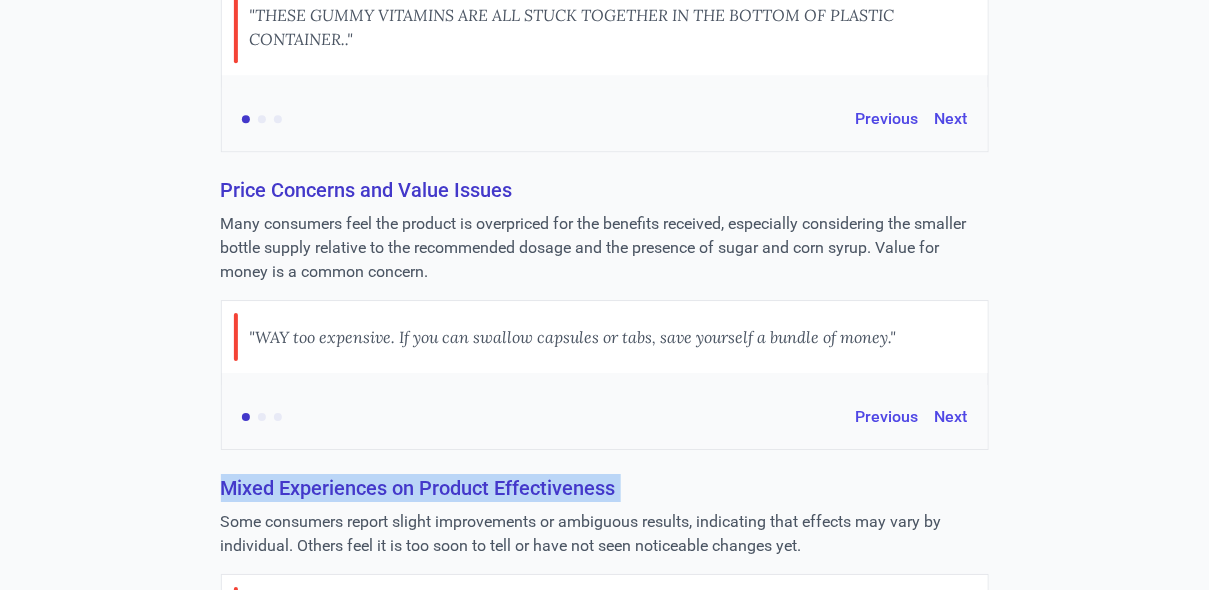 click on "Mixed Experiences on Product Effectiveness" at bounding box center [605, 488] 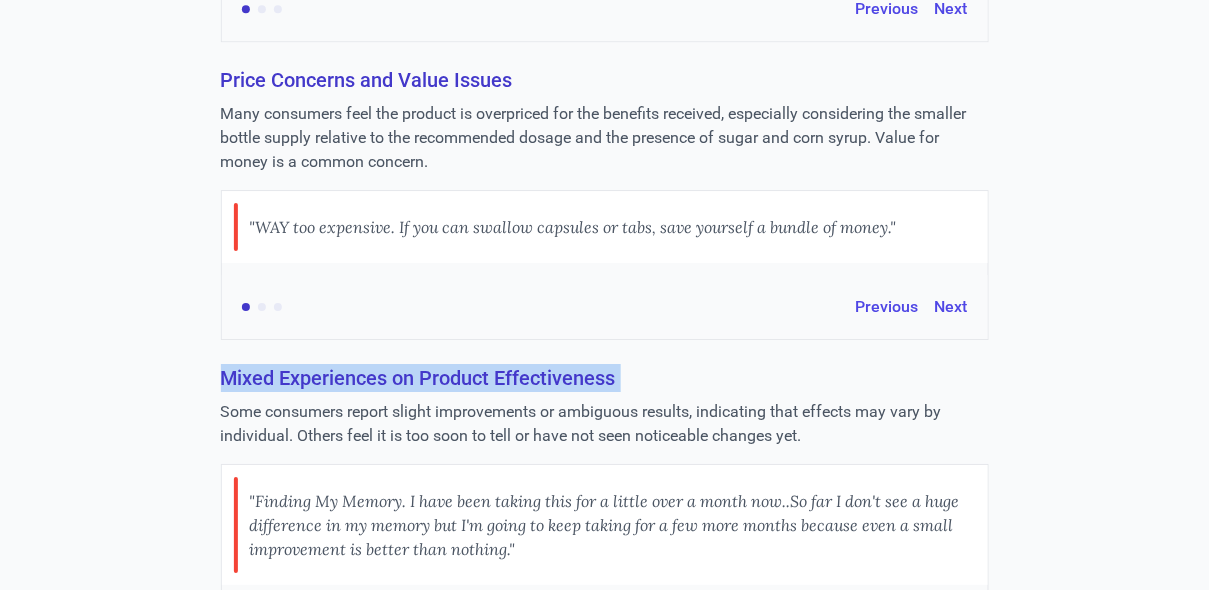 scroll, scrollTop: 1660, scrollLeft: 0, axis: vertical 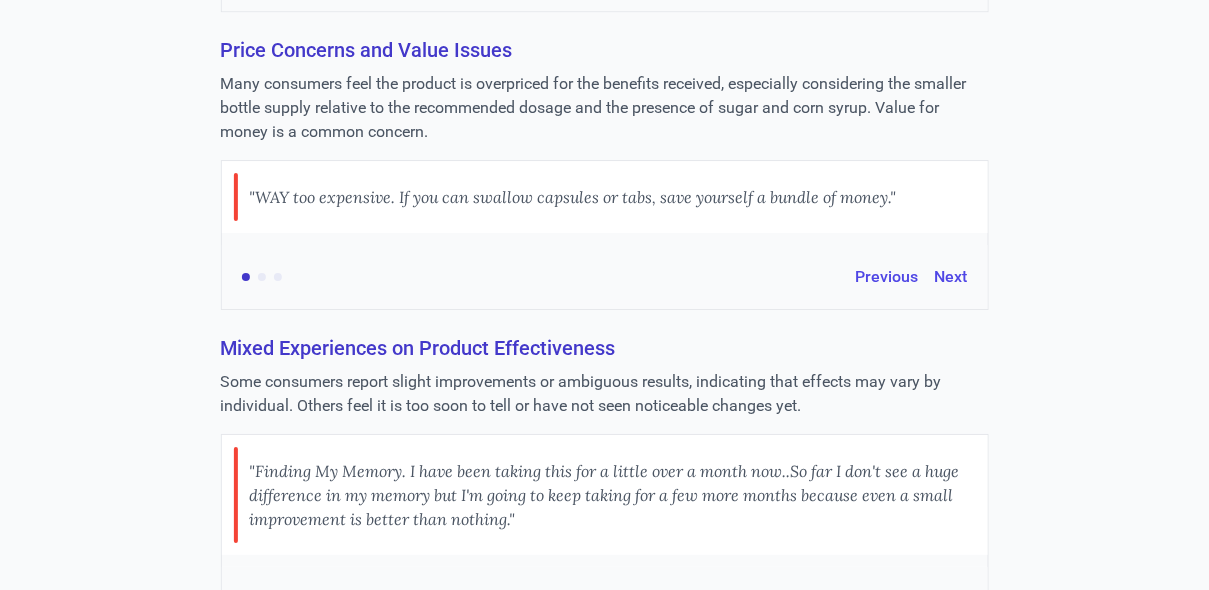 click on "Some consumers report slight improvements or ambiguous results, indicating that effects may vary by individual. Others feel it is too soon to tell or have not seen noticeable changes yet." at bounding box center (605, 394) 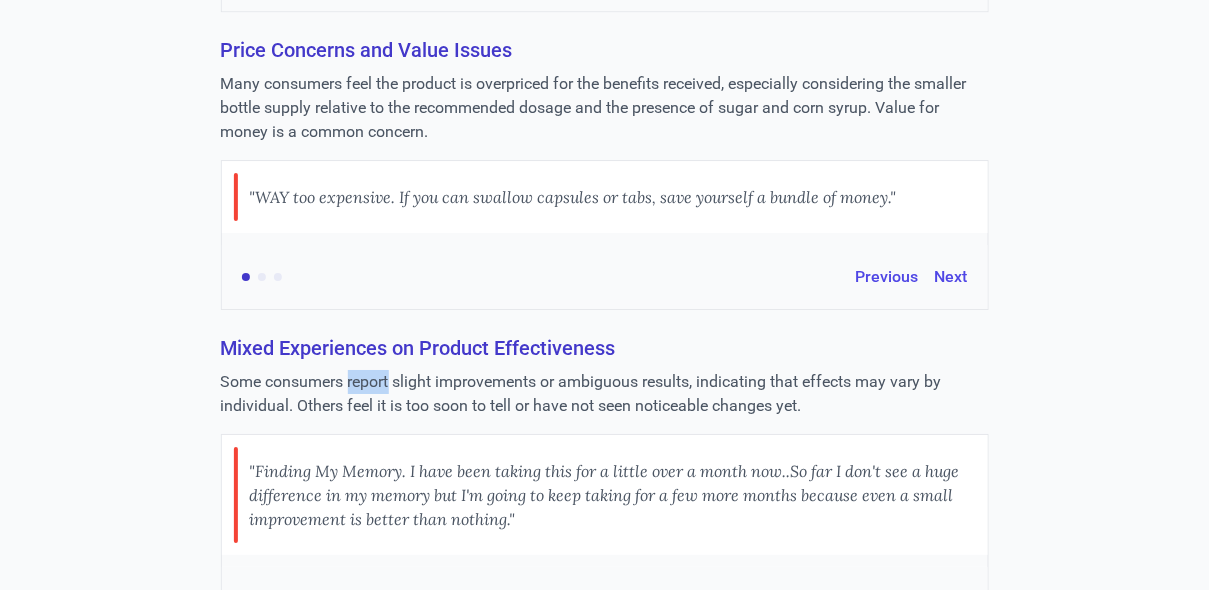 click on "Some consumers report slight improvements or ambiguous results, indicating that effects may vary by individual. Others feel it is too soon to tell or have not seen noticeable changes yet." at bounding box center [605, 394] 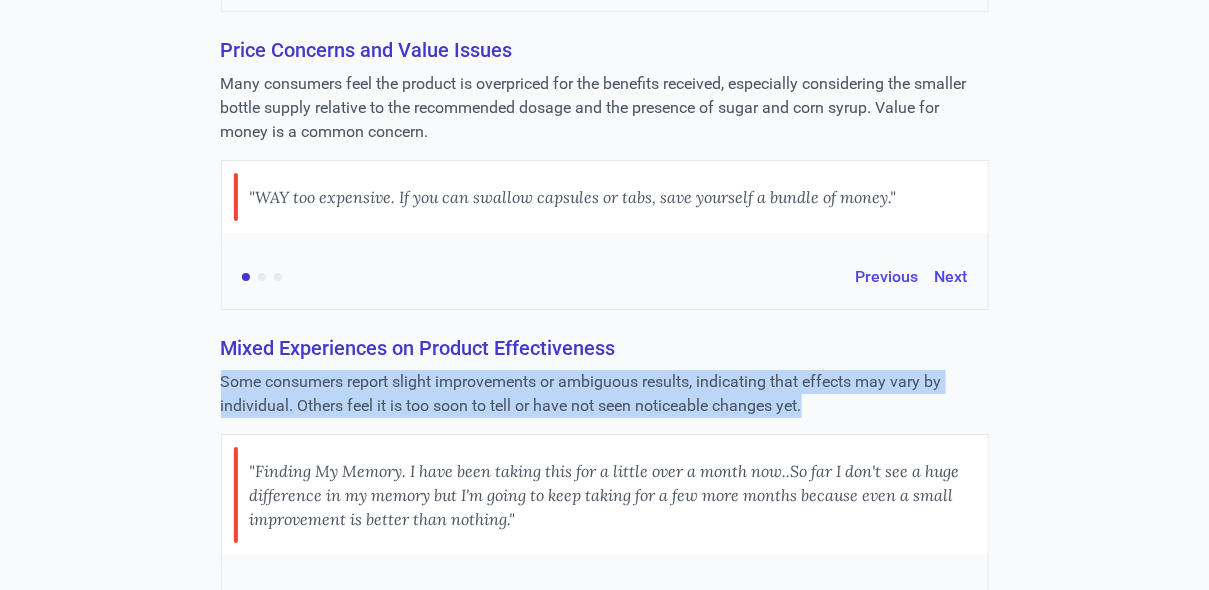 click on "Some consumers report slight improvements or ambiguous results, indicating that effects may vary by individual. Others feel it is too soon to tell or have not seen noticeable changes yet." at bounding box center [605, 394] 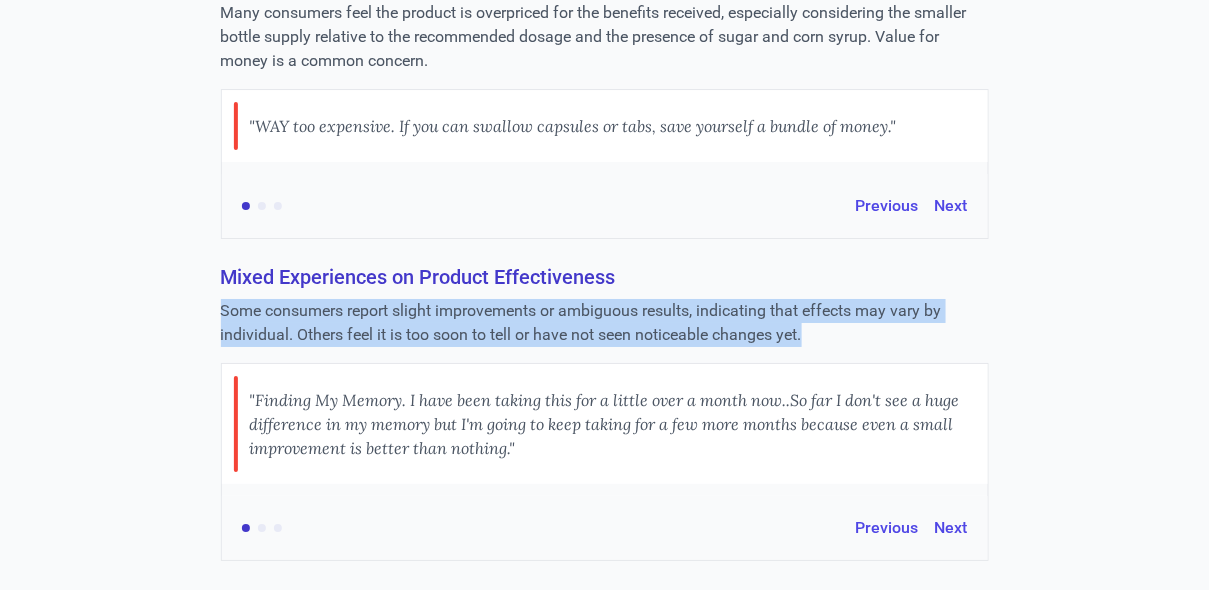 scroll, scrollTop: 1739, scrollLeft: 0, axis: vertical 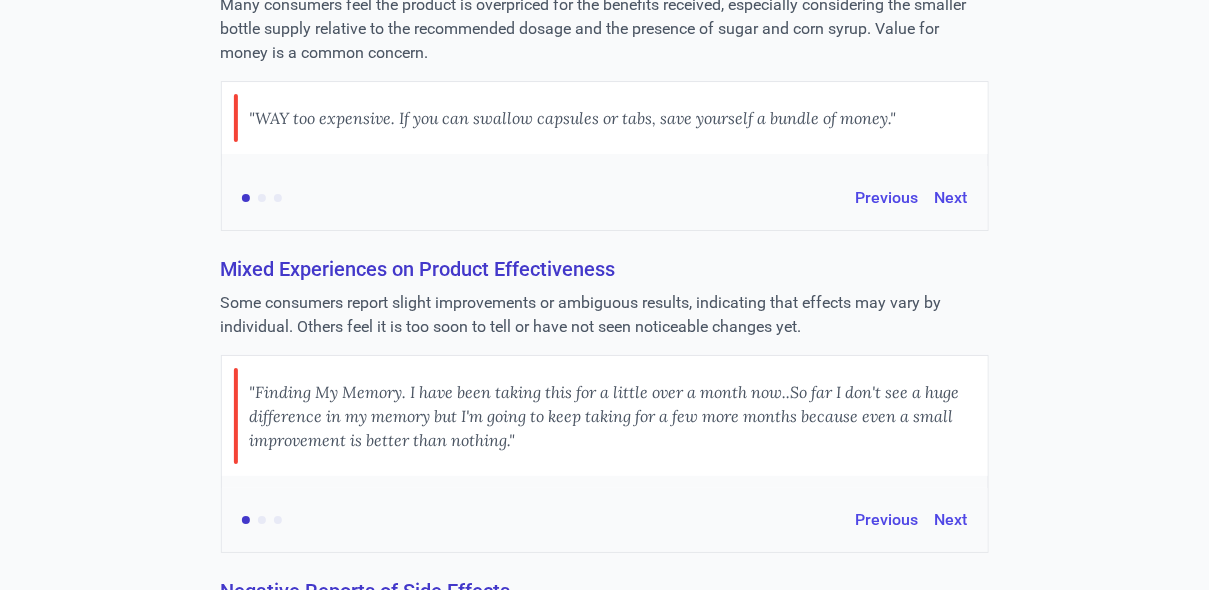 click on ""Finding My Memory. I have been taking this for a little over a month now..So far I don't see a huge difference in my memory but I'm going to keep taking for a few more months because even a small improvement is better than nothing."" at bounding box center [613, 416] 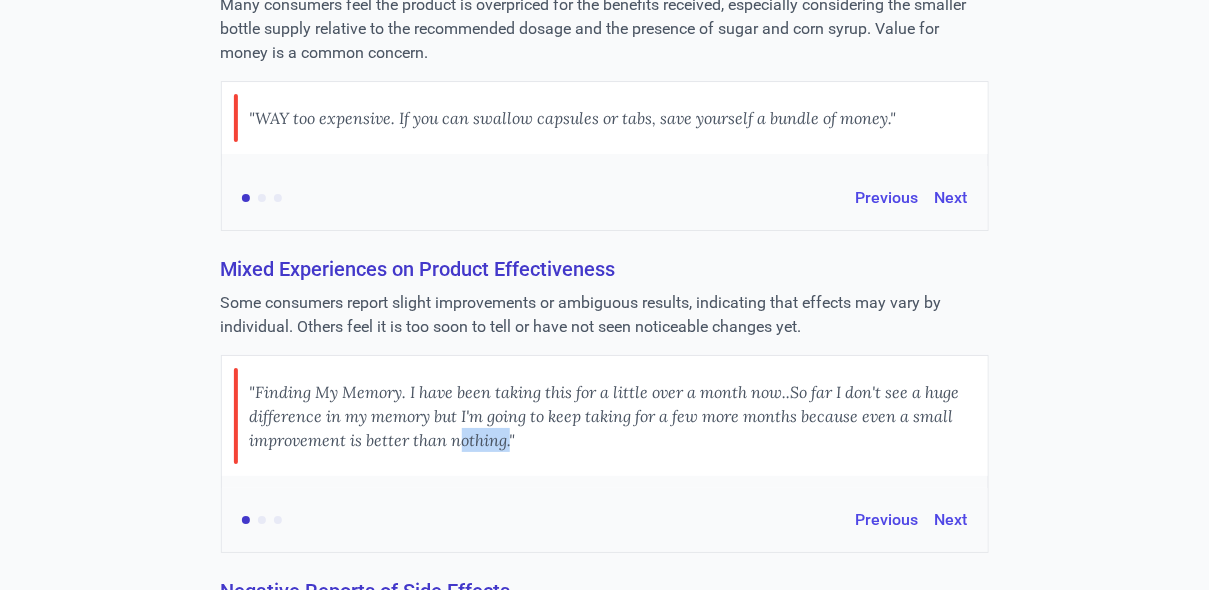 click on ""Finding My Memory. I have been taking this for a little over a month now..So far I don't see a huge difference in my memory but I'm going to keep taking for a few more months because even a small improvement is better than nothing."" at bounding box center (613, 416) 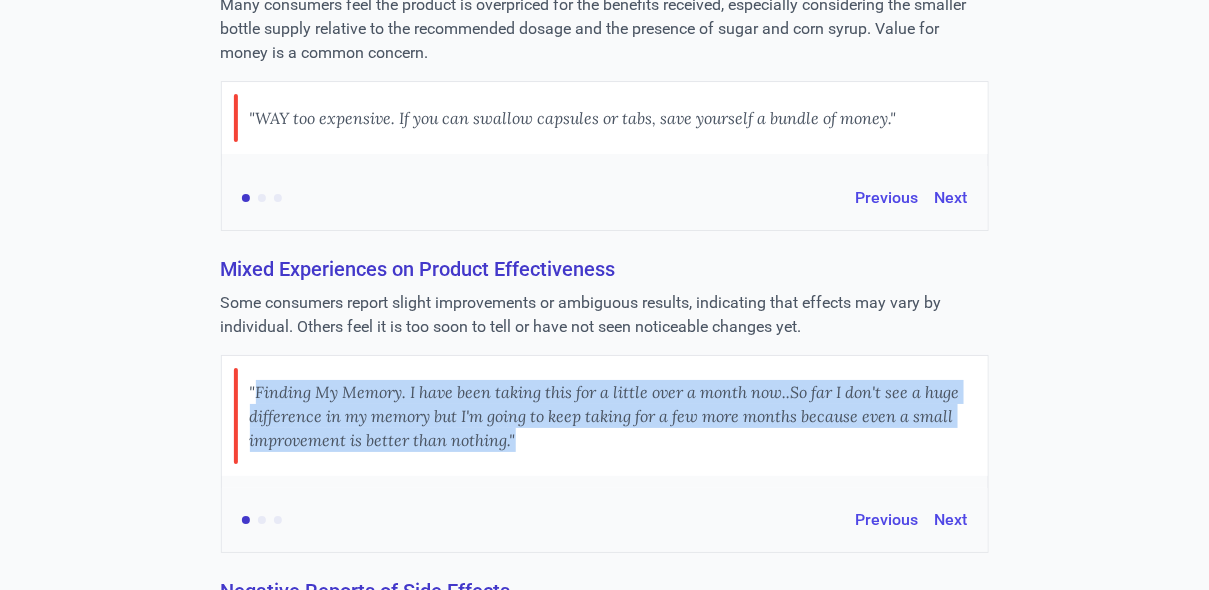 click on ""Finding My Memory. I have been taking this for a little over a month now..So far I don't see a huge difference in my memory but I'm going to keep taking for a few more months because even a small improvement is better than nothing."" at bounding box center [613, 416] 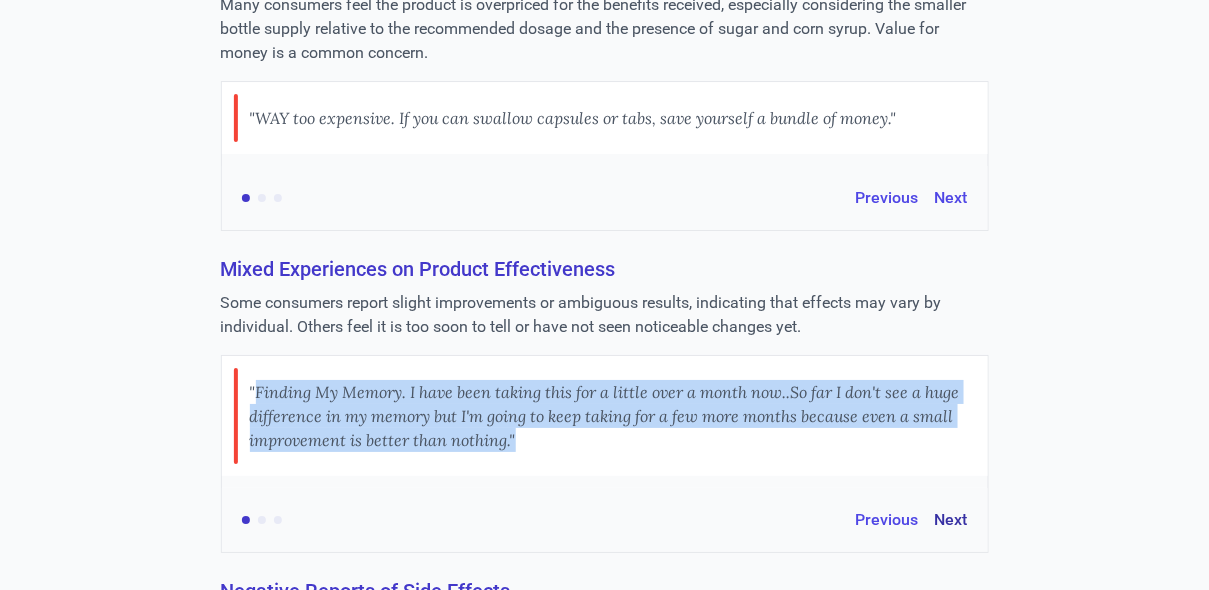 click on "Next" at bounding box center (951, 520) 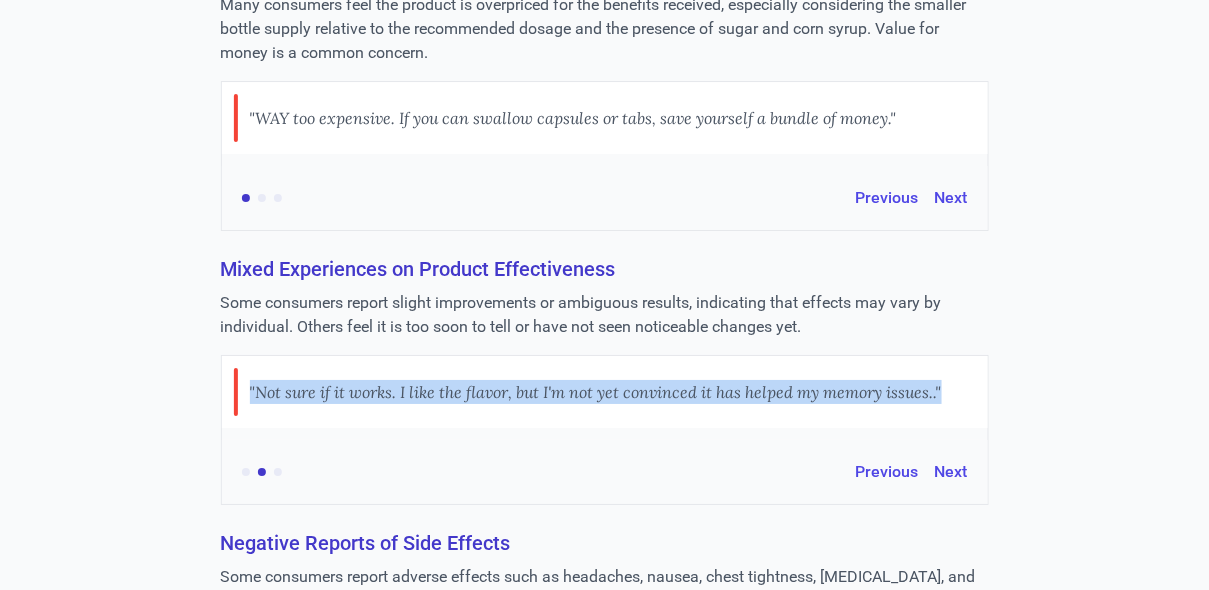 type 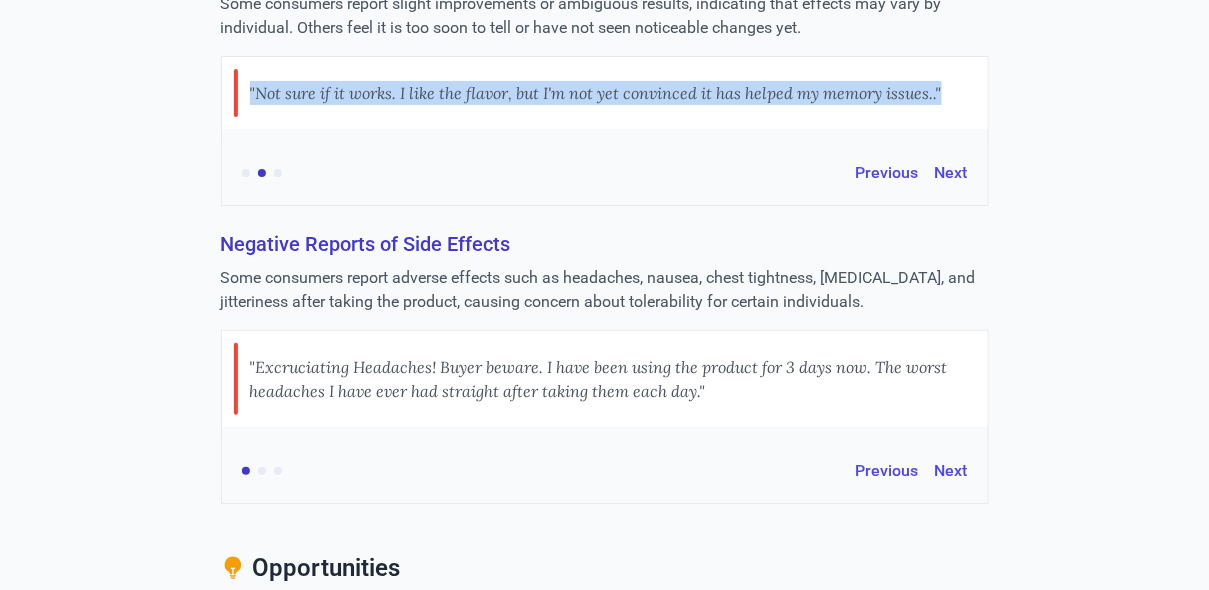 scroll, scrollTop: 2083, scrollLeft: 0, axis: vertical 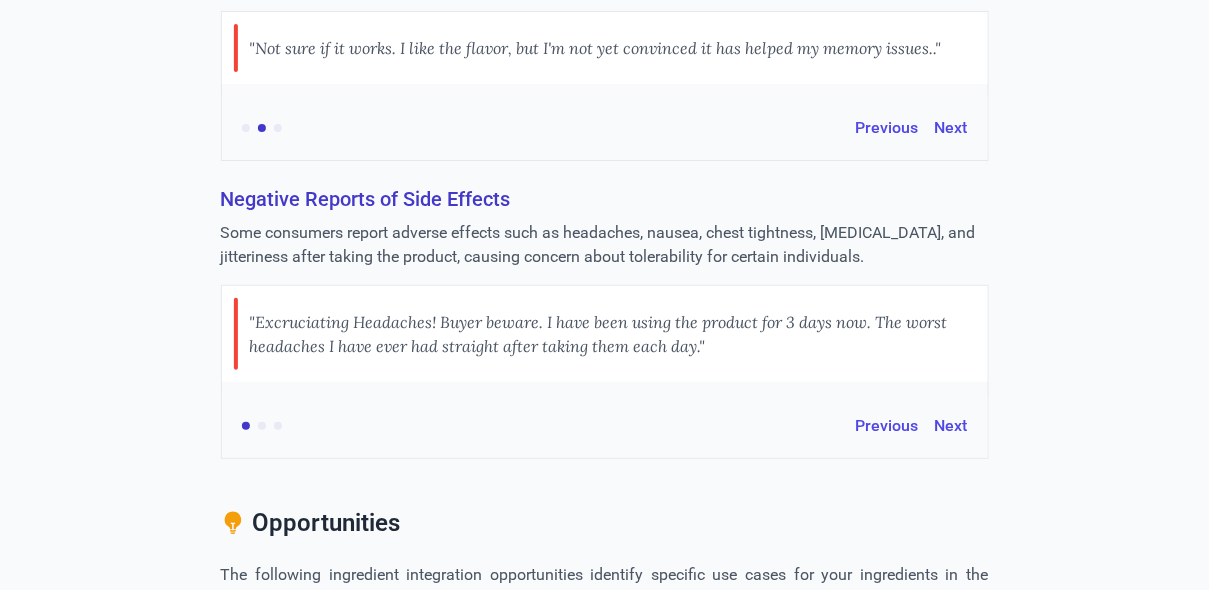 click on "Negative Reports of Side Effects Some consumers report adverse effects such as headaches, nausea, chest tightness, [MEDICAL_DATA], and jitteriness after taking the product, causing concern about tolerability for certain individuals.  "Excruciating Headaches! Buyer beware. I have been using the product for 3 days now. The worst headaches I have ever had straight after taking them each day."   Previous   Next" 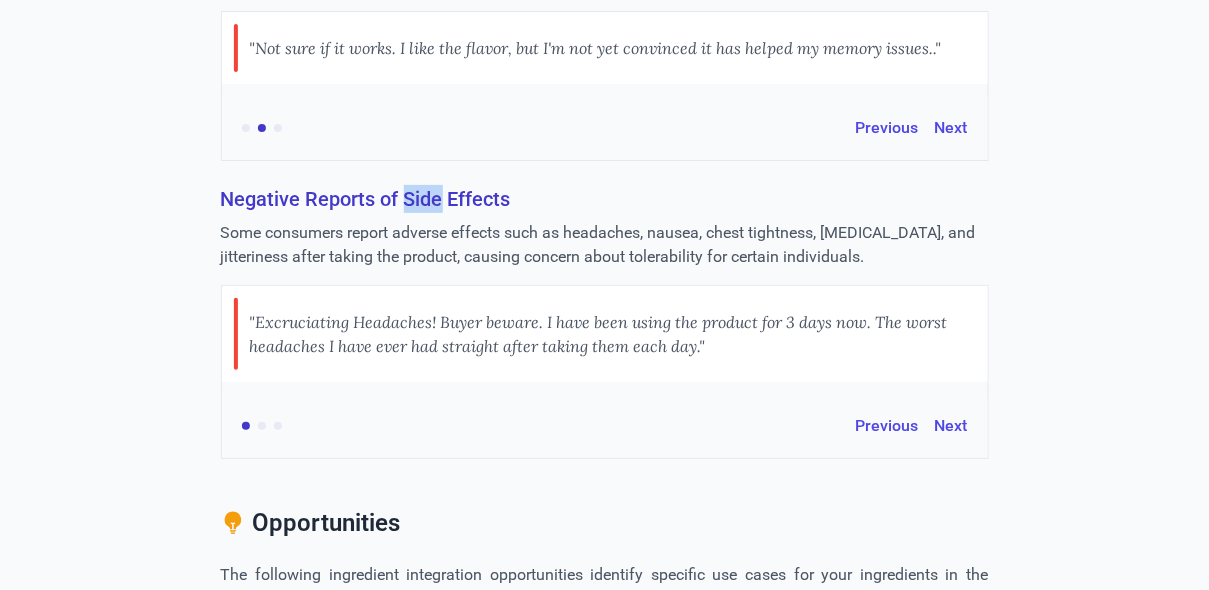 click on "Negative Reports of Side Effects" at bounding box center [605, 199] 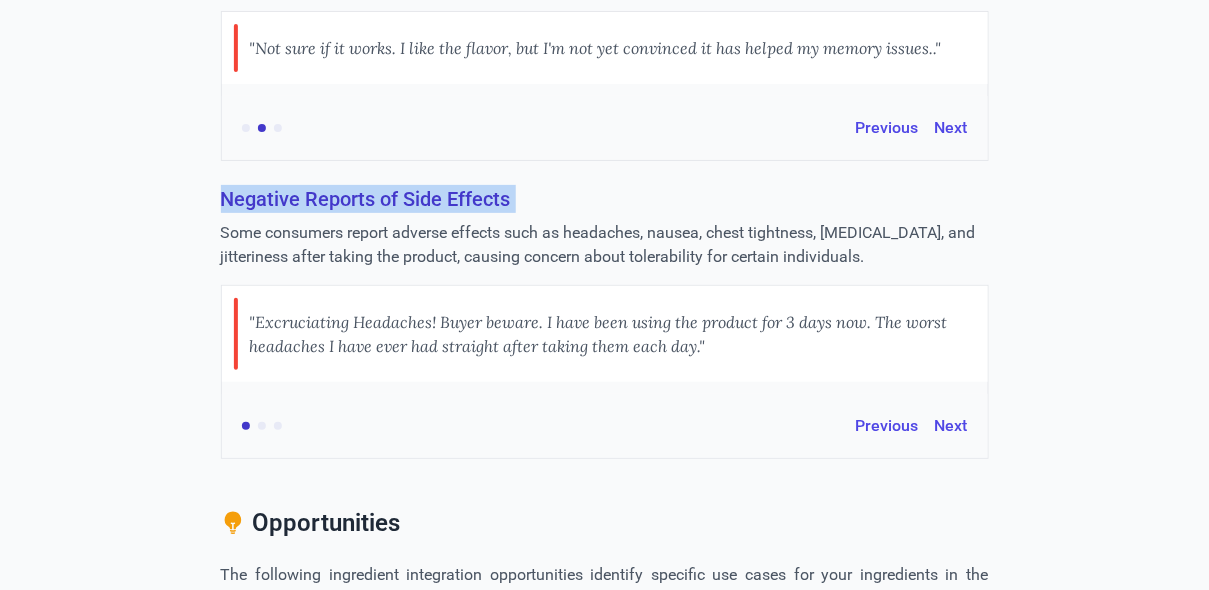 click on "Negative Reports of Side Effects" at bounding box center (605, 199) 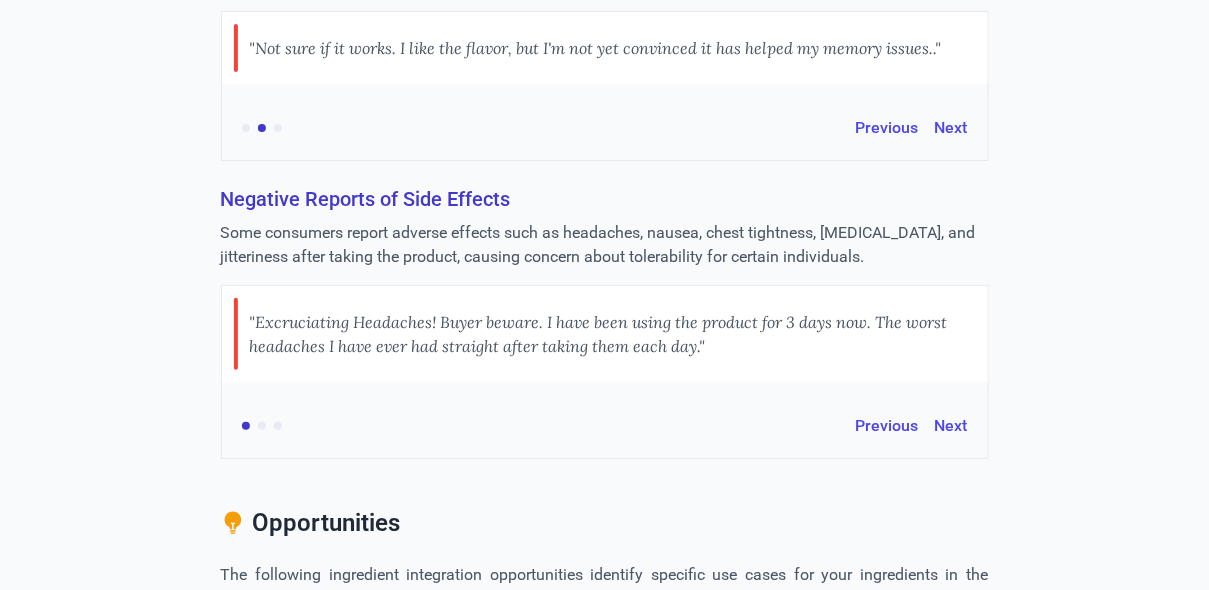 click on "Some consumers report adverse effects such as headaches, nausea, chest tightness, [MEDICAL_DATA], and jitteriness after taking the product, causing concern about tolerability for certain individuals." at bounding box center (605, 245) 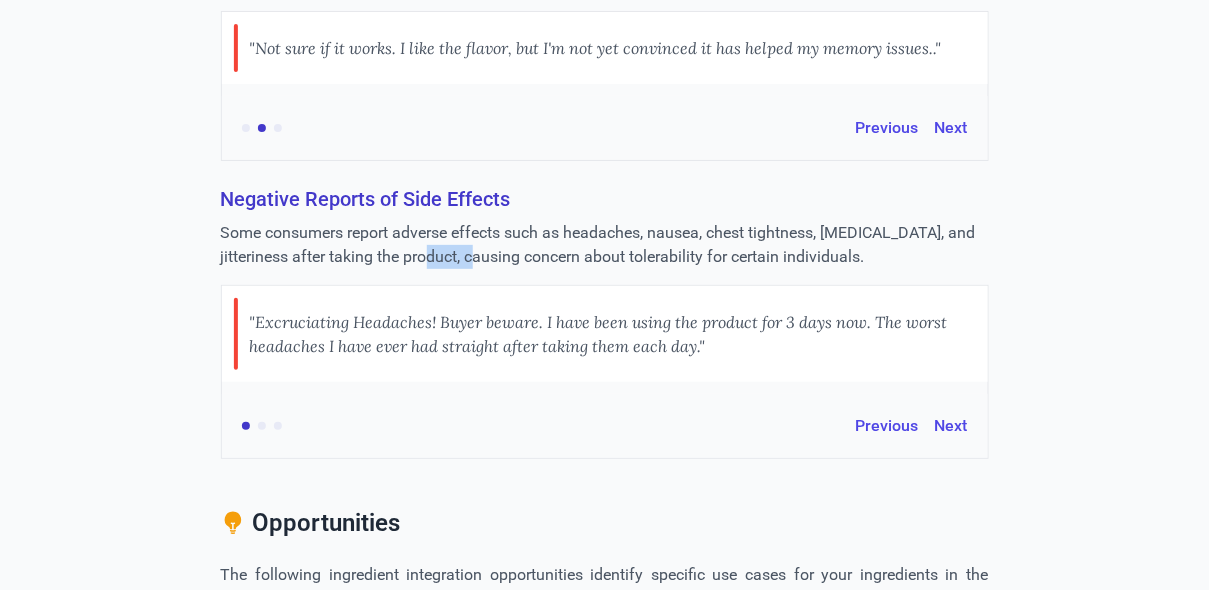 click on "Some consumers report adverse effects such as headaches, nausea, chest tightness, [MEDICAL_DATA], and jitteriness after taking the product, causing concern about tolerability for certain individuals." at bounding box center [605, 245] 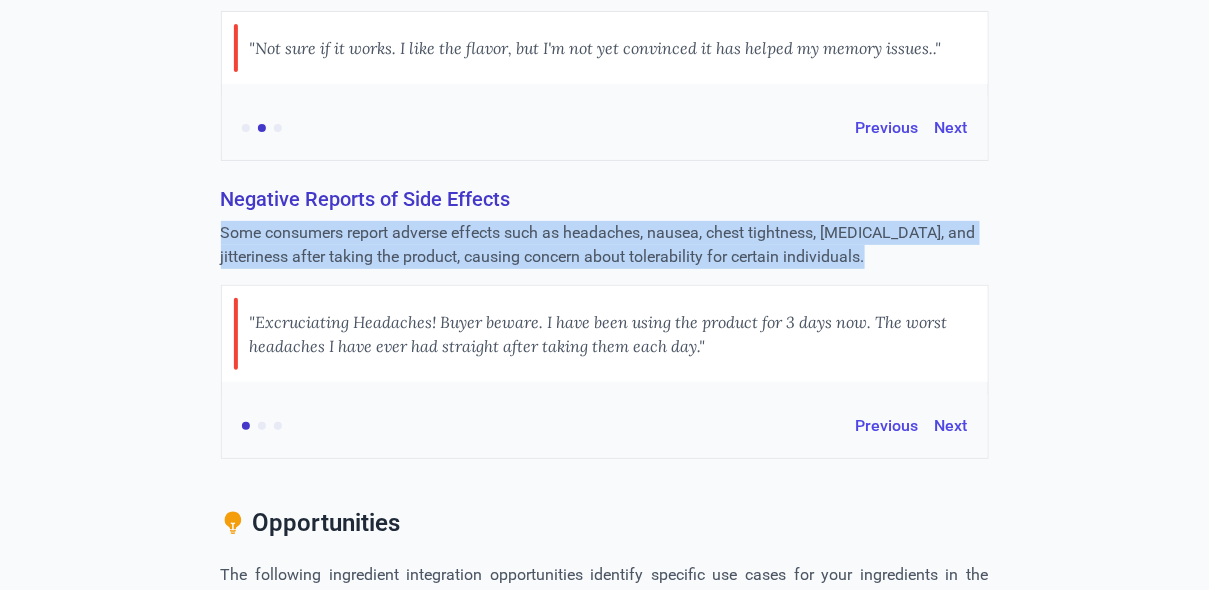 click on "Some consumers report adverse effects such as headaches, nausea, chest tightness, [MEDICAL_DATA], and jitteriness after taking the product, causing concern about tolerability for certain individuals." at bounding box center [605, 245] 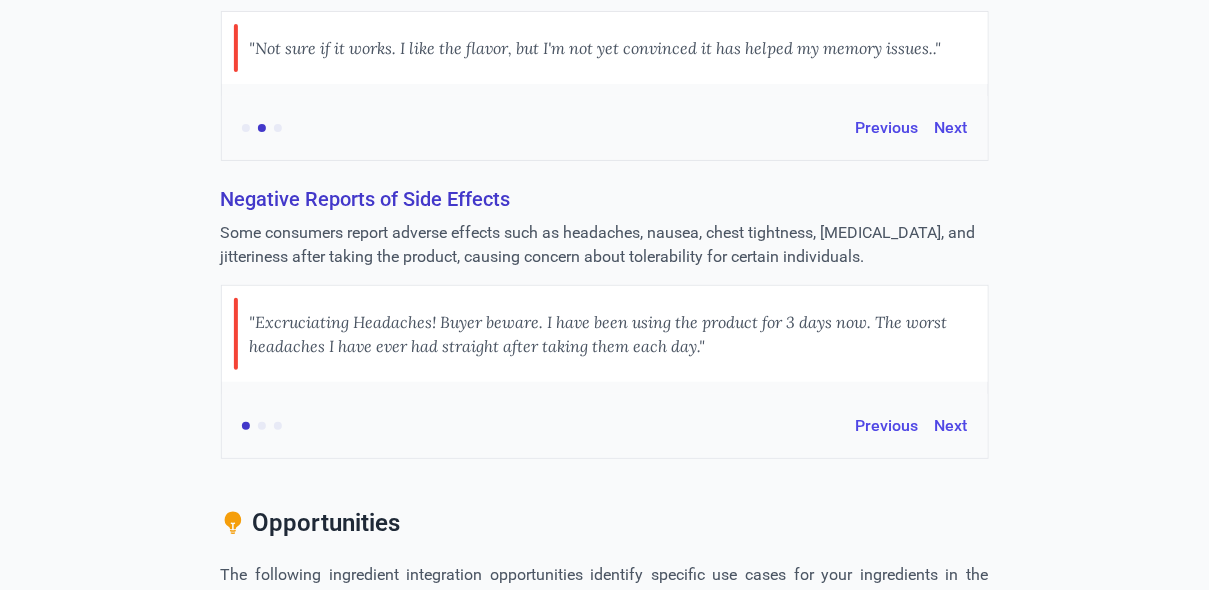 click on ""Excruciating Headaches! Buyer beware. I have been using the product for 3 days now. The worst headaches I have ever had straight after taking them each day."" at bounding box center (613, 334) 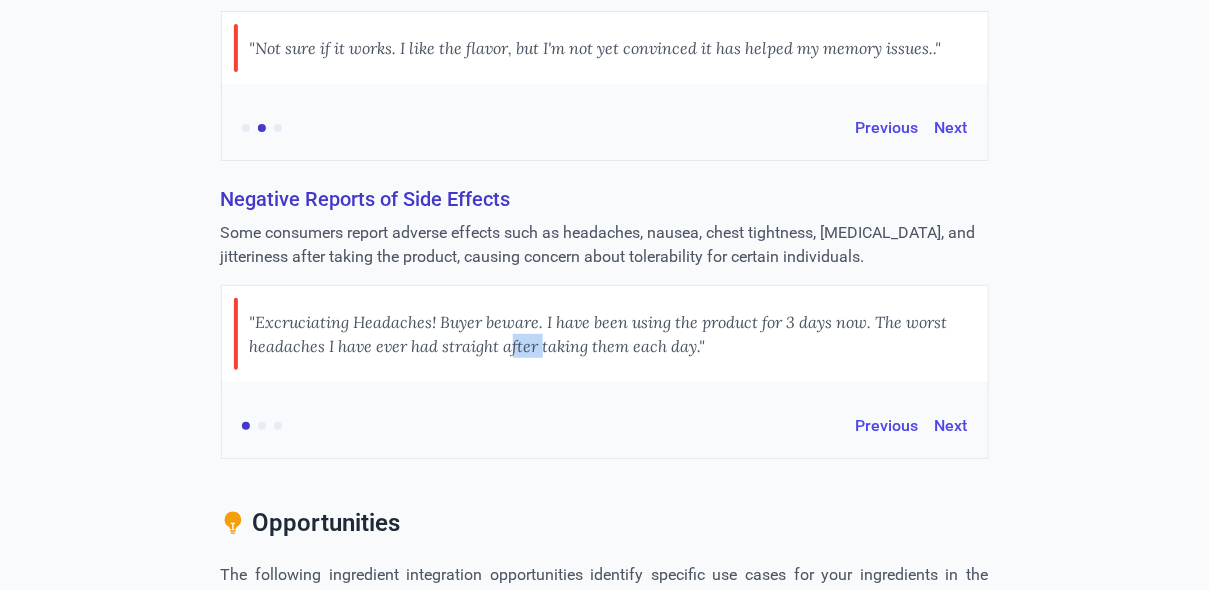 click on ""Excruciating Headaches! Buyer beware. I have been using the product for 3 days now. The worst headaches I have ever had straight after taking them each day."" at bounding box center [613, 334] 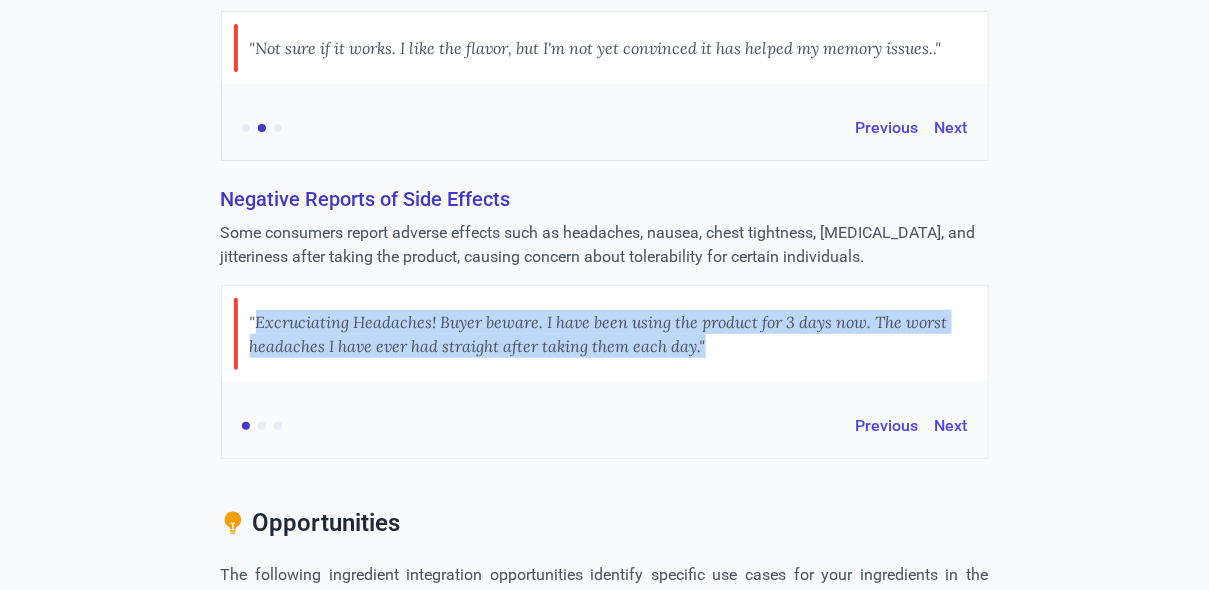 click on ""Excruciating Headaches! Buyer beware. I have been using the product for 3 days now. The worst headaches I have ever had straight after taking them each day."" at bounding box center (613, 334) 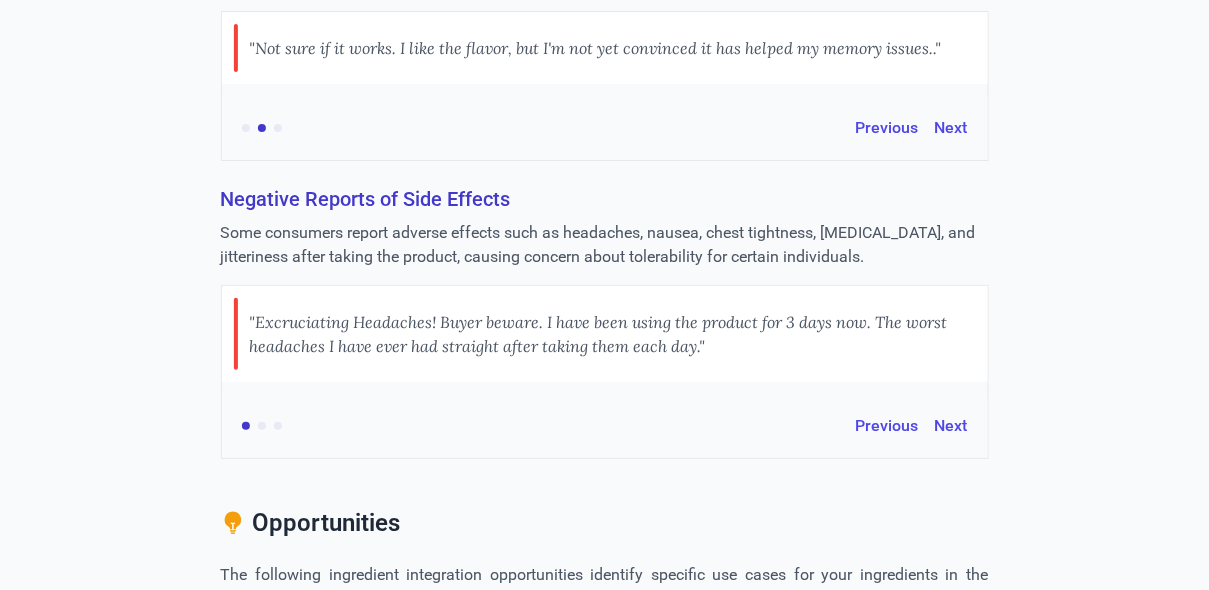 click on "Previous   Next" at bounding box center (912, 426) 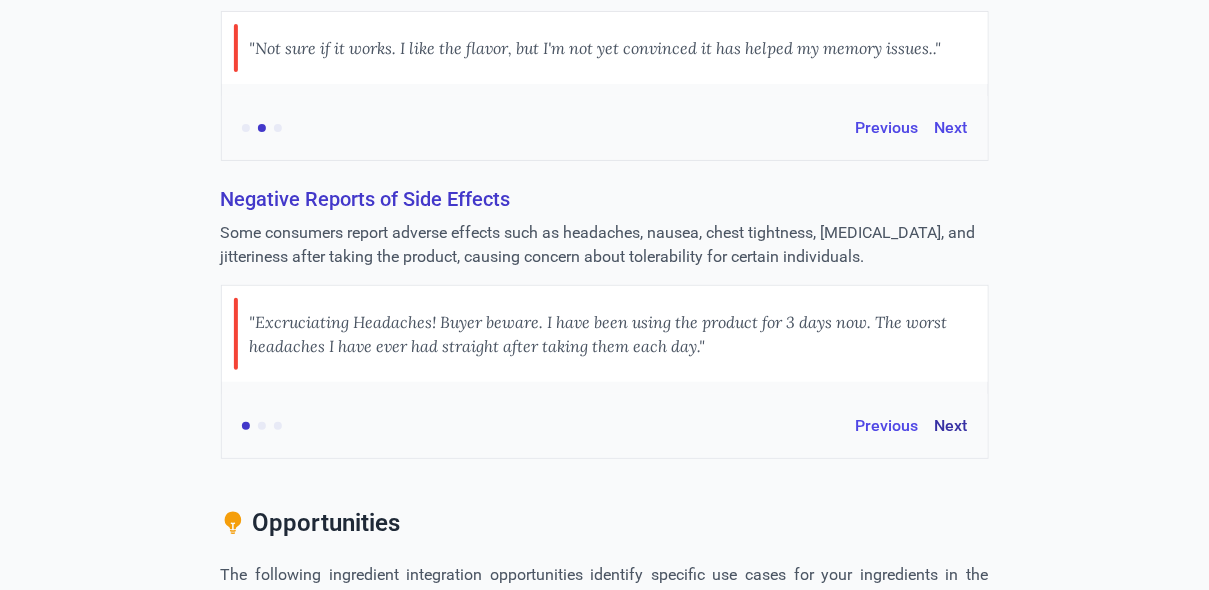 click on "Next" at bounding box center (951, 426) 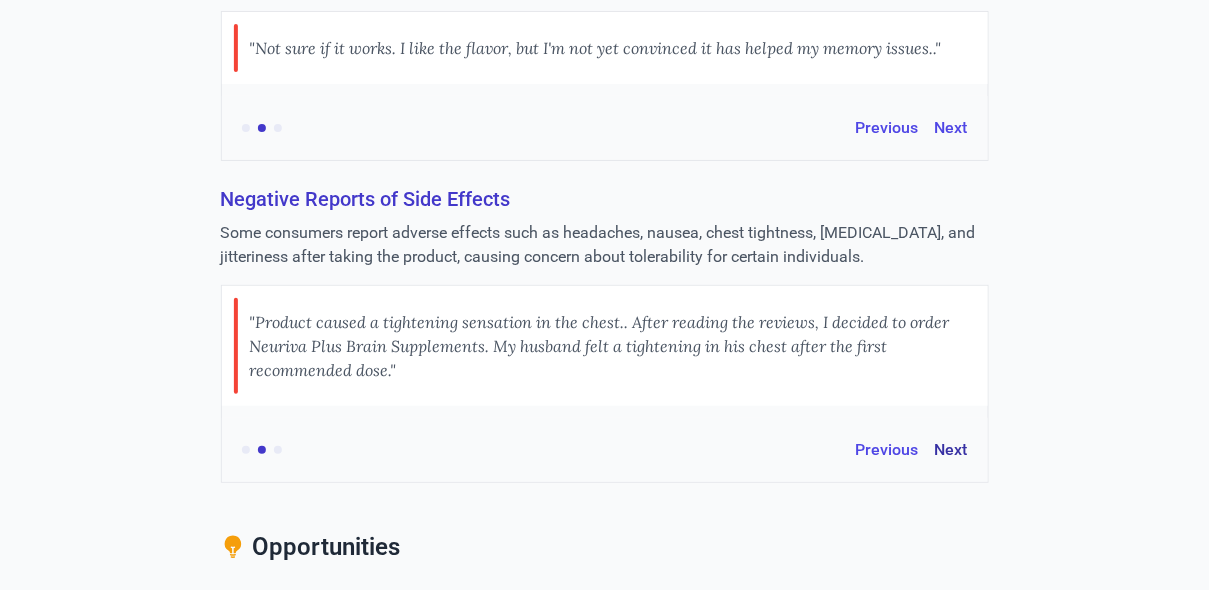 click on "Next" at bounding box center [951, 450] 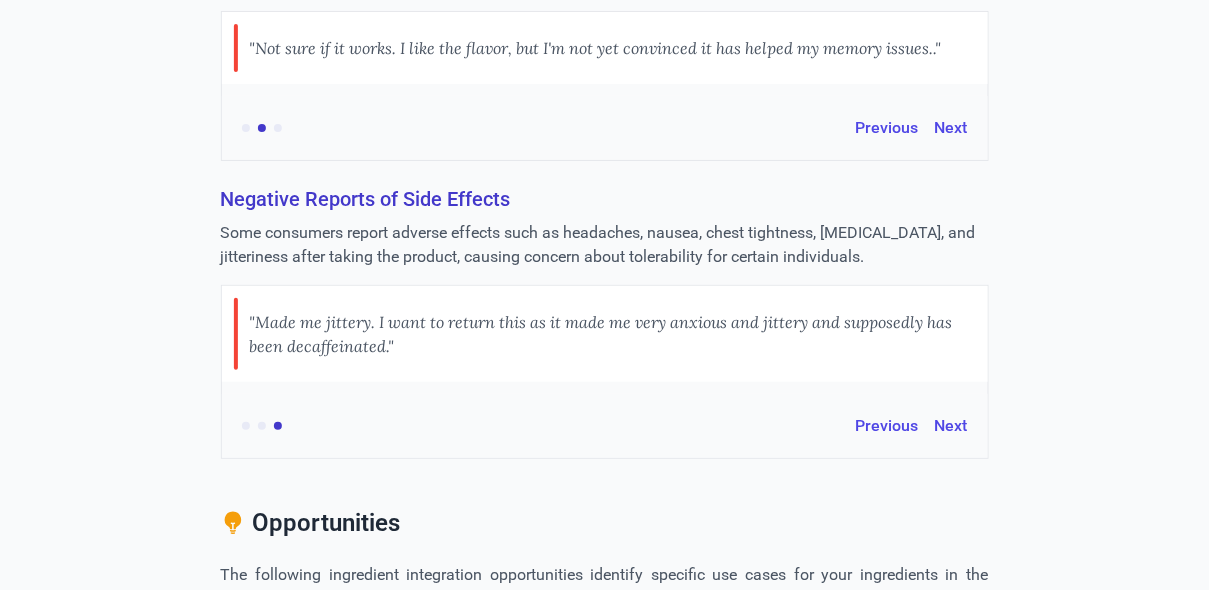 click on ""Made me jittery. I want to return this as it made me very anxious and jittery and supposedly has been decaffeinated."" at bounding box center (613, 334) 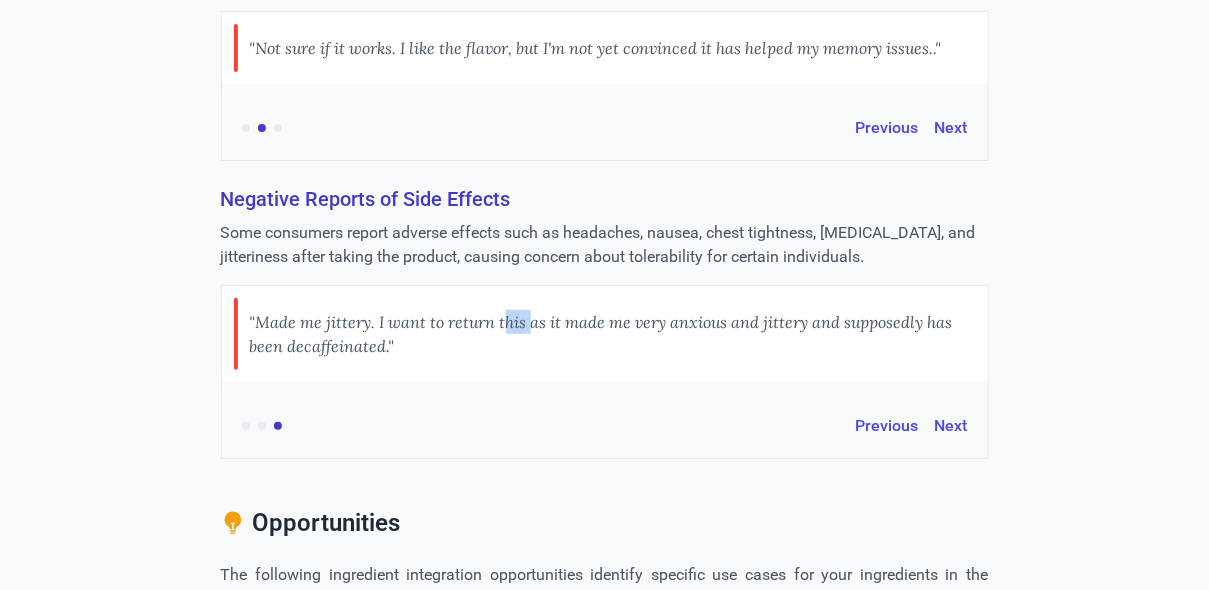 click on ""Made me jittery. I want to return this as it made me very anxious and jittery and supposedly has been decaffeinated."" at bounding box center (613, 334) 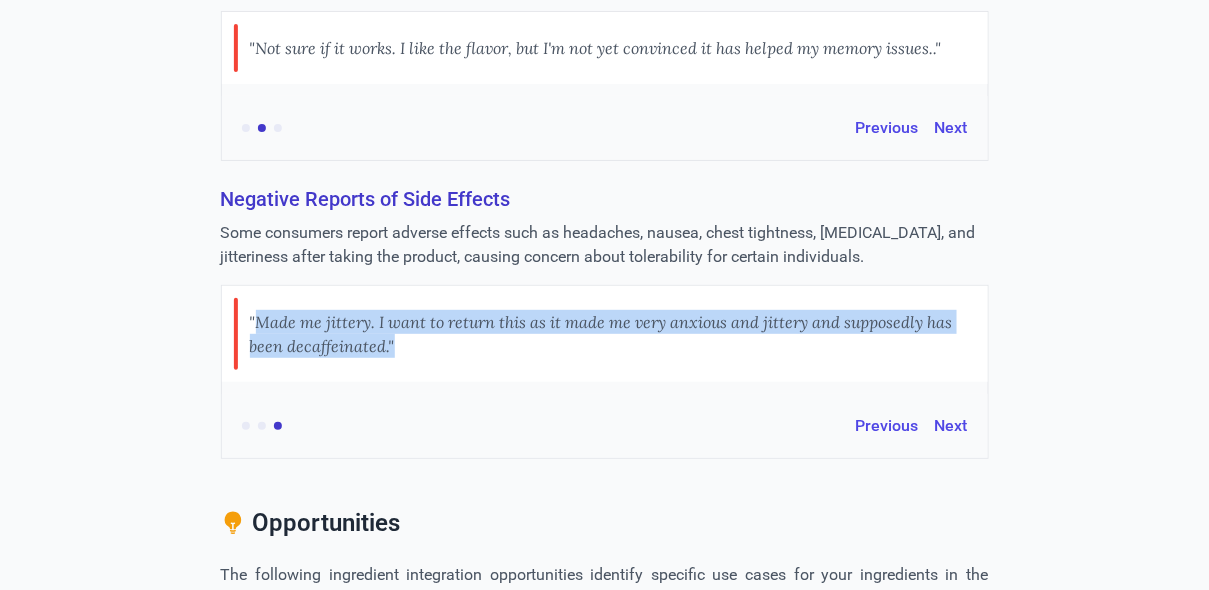 click on ""Made me jittery. I want to return this as it made me very anxious and jittery and supposedly has been decaffeinated."" at bounding box center (613, 334) 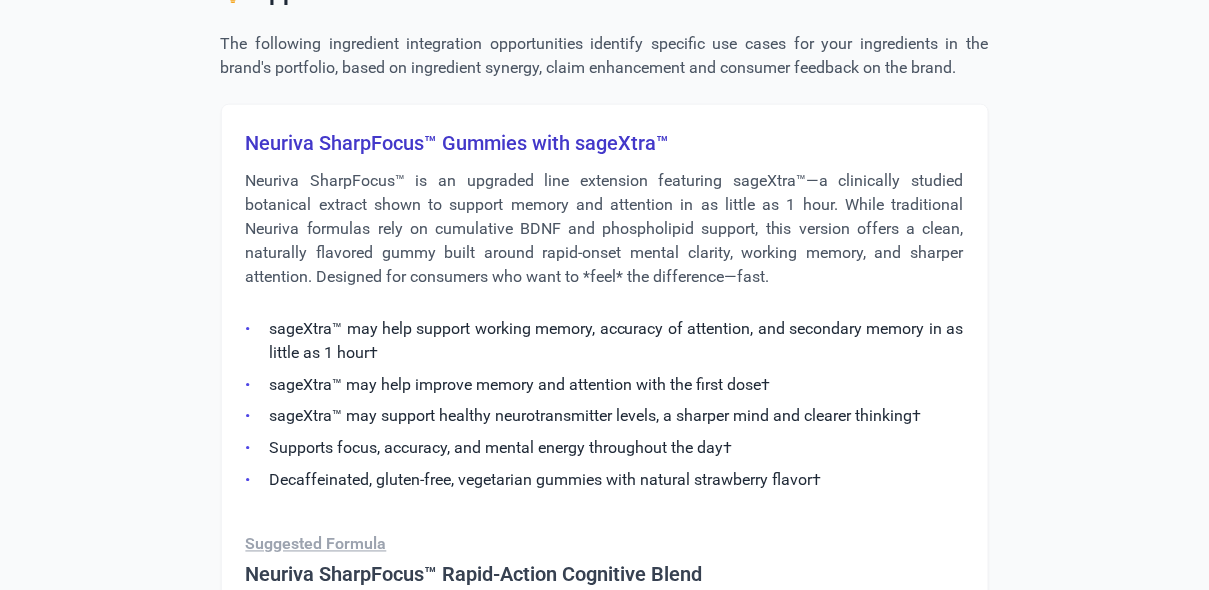scroll, scrollTop: 2617, scrollLeft: 0, axis: vertical 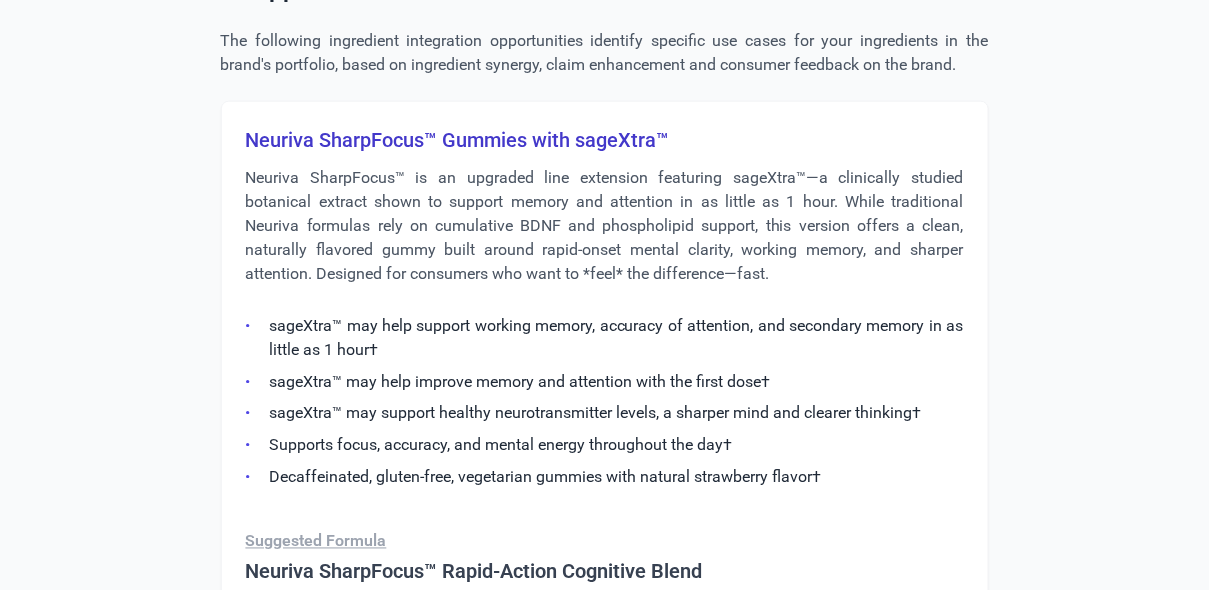 click on "Neuriva SharpFocus™ Gummies with sageXtra™" at bounding box center (605, 140) 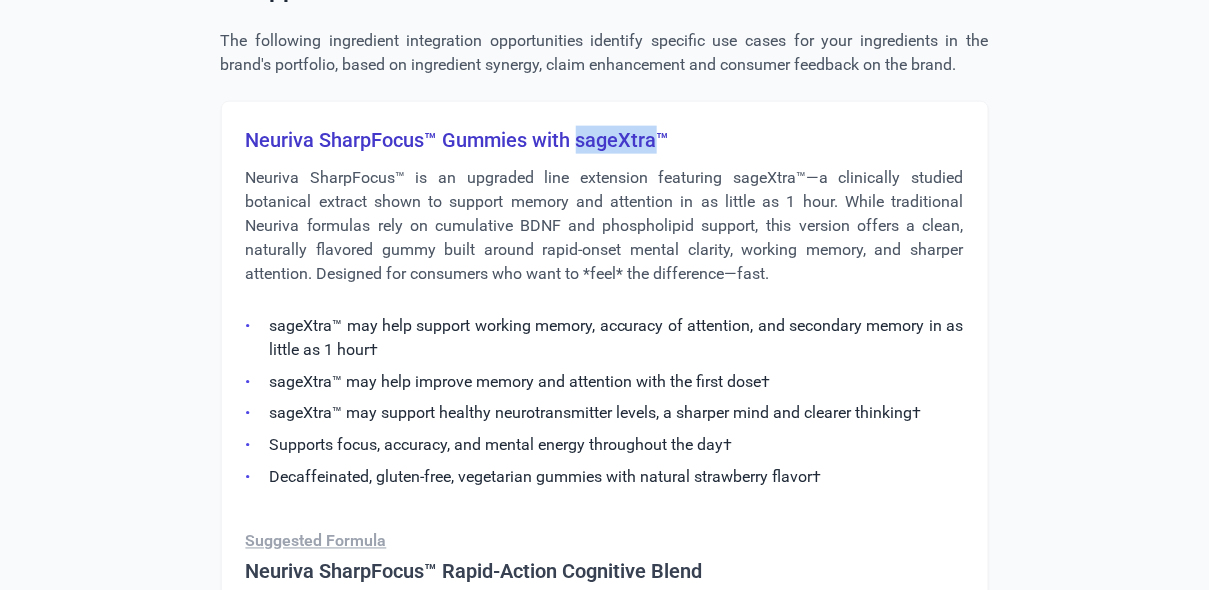 click on "Neuriva SharpFocus™ Gummies with sageXtra™" at bounding box center [605, 140] 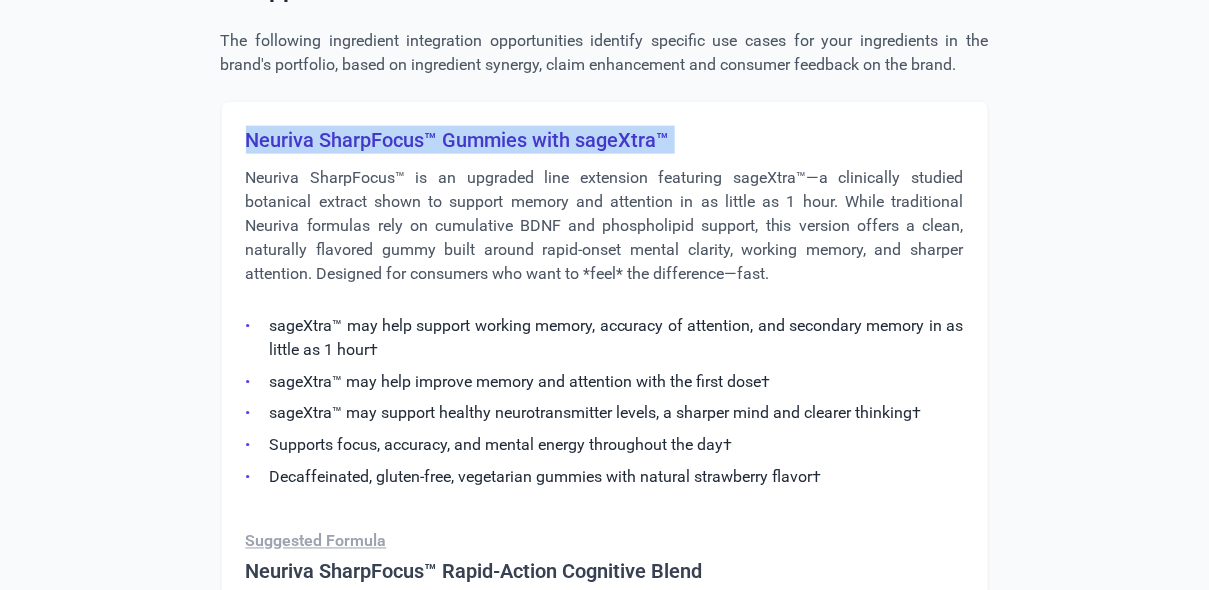 click on "Neuriva SharpFocus™ Gummies with sageXtra™" at bounding box center [605, 140] 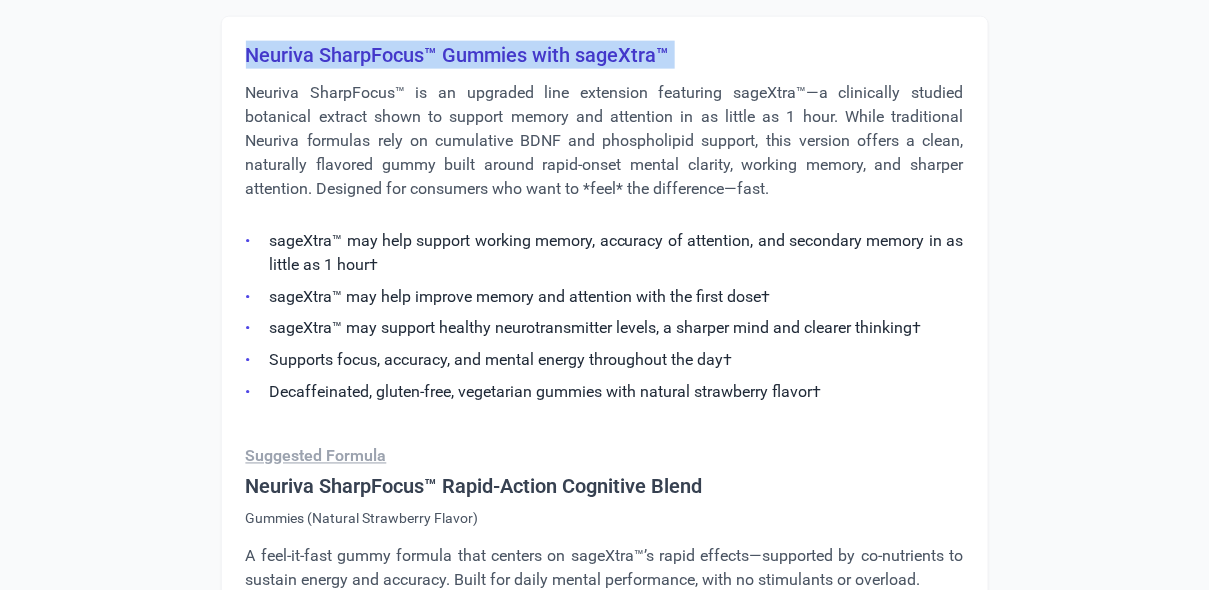 scroll, scrollTop: 2626, scrollLeft: 0, axis: vertical 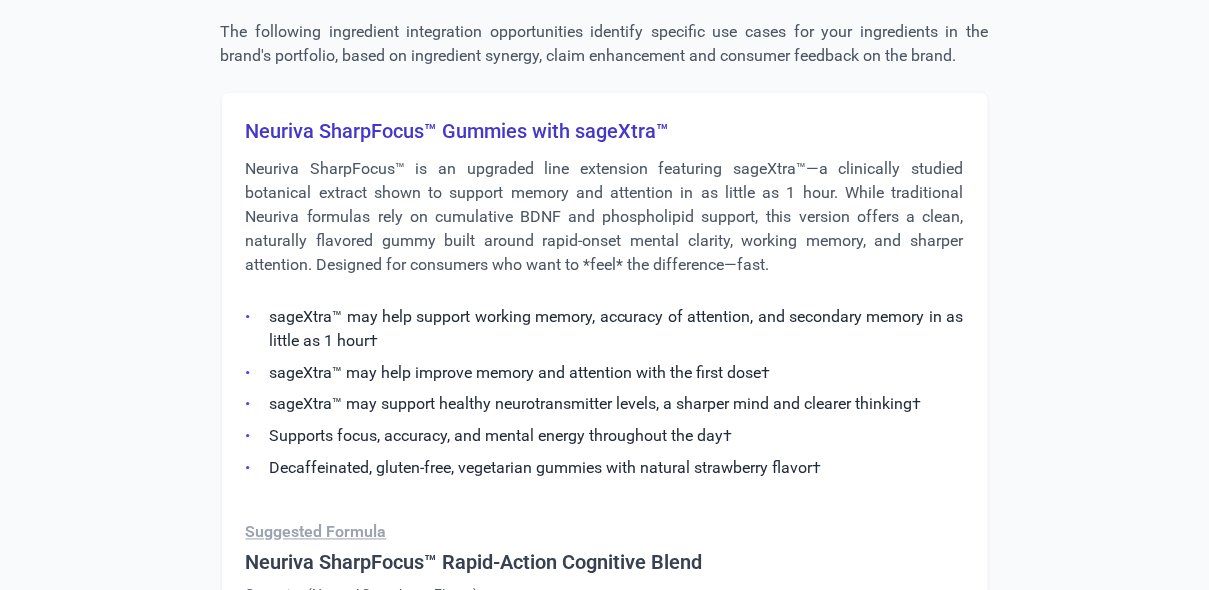 click on "Neuriva SharpFocus™ is an upgraded line extension featuring sageXtra™—a clinically studied botanical extract shown to support memory and attention in as little as 1 hour. While traditional Neuriva formulas rely on cumulative BDNF and phospholipid support, this version offers a clean, naturally flavored gummy built around rapid-onset mental clarity, working memory, and sharper attention. Designed for consumers who want to *feel* the difference—fast." at bounding box center (605, 217) 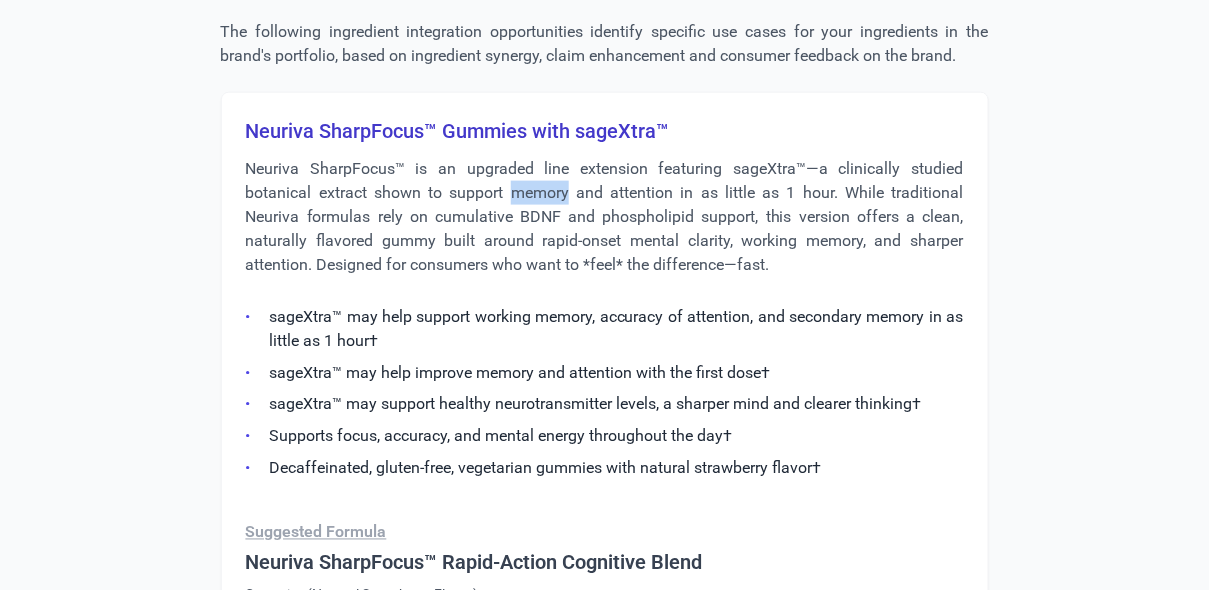 click on "Neuriva SharpFocus™ is an upgraded line extension featuring sageXtra™—a clinically studied botanical extract shown to support memory and attention in as little as 1 hour. While traditional Neuriva formulas rely on cumulative BDNF and phospholipid support, this version offers a clean, naturally flavored gummy built around rapid-onset mental clarity, working memory, and sharper attention. Designed for consumers who want to *feel* the difference—fast." at bounding box center [605, 217] 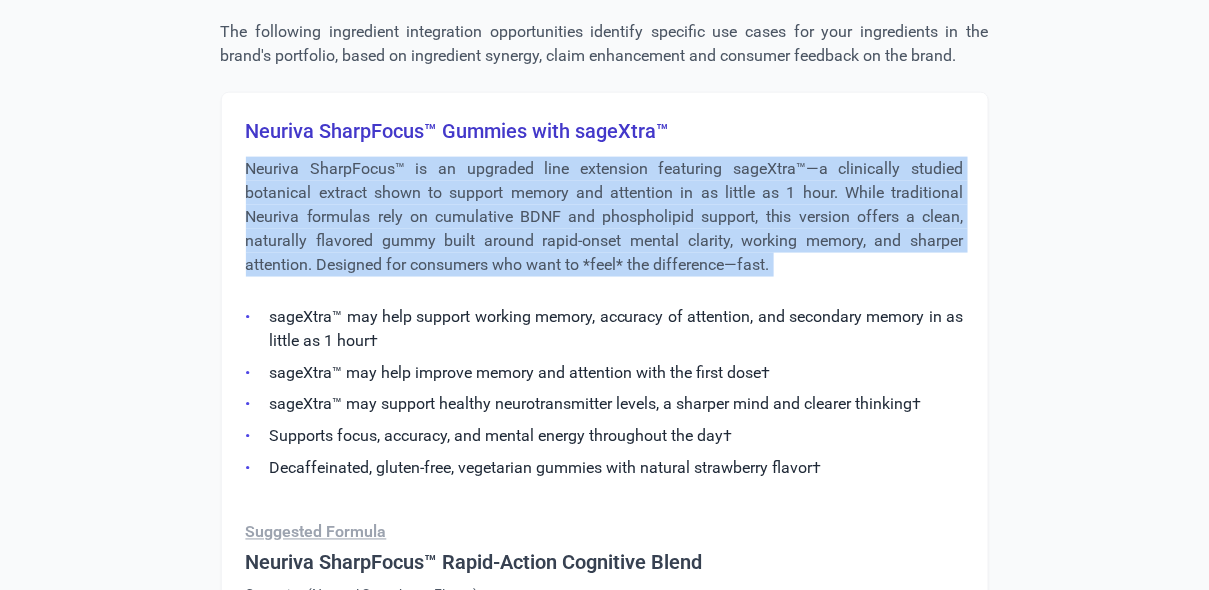 click on "Neuriva SharpFocus™ is an upgraded line extension featuring sageXtra™—a clinically studied botanical extract shown to support memory and attention in as little as 1 hour. While traditional Neuriva formulas rely on cumulative BDNF and phospholipid support, this version offers a clean, naturally flavored gummy built around rapid-onset mental clarity, working memory, and sharper attention. Designed for consumers who want to *feel* the difference—fast." at bounding box center [605, 217] 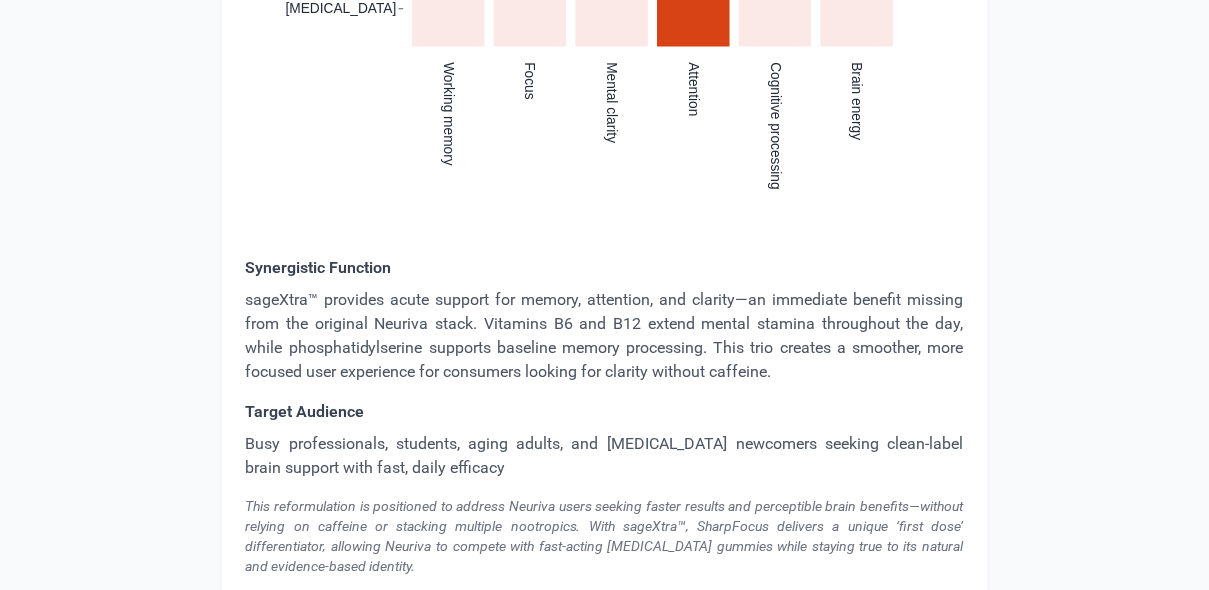 scroll, scrollTop: 3682, scrollLeft: 0, axis: vertical 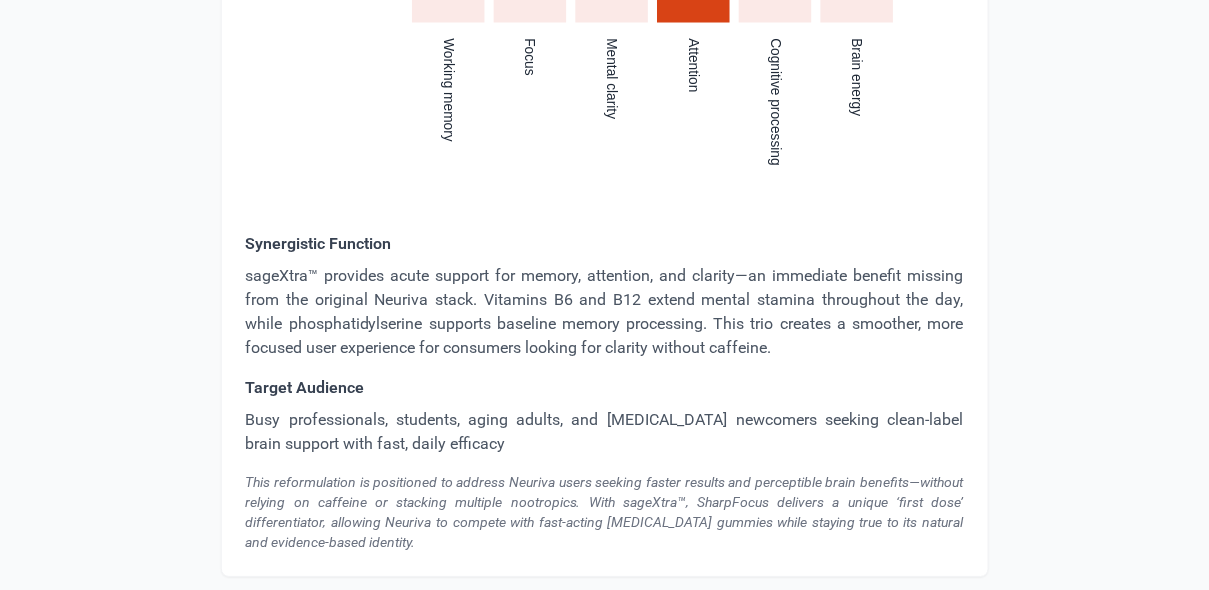 click on "sageXtra™ provides acute support for memory, attention, and clarity—an immediate benefit missing from the original Neuriva stack. Vitamins B6 and B12 extend mental stamina throughout the day, while phosphatidylserine supports baseline memory processing. This trio creates a smoother, more focused user experience for consumers looking for clarity without caffeine." at bounding box center [605, 312] 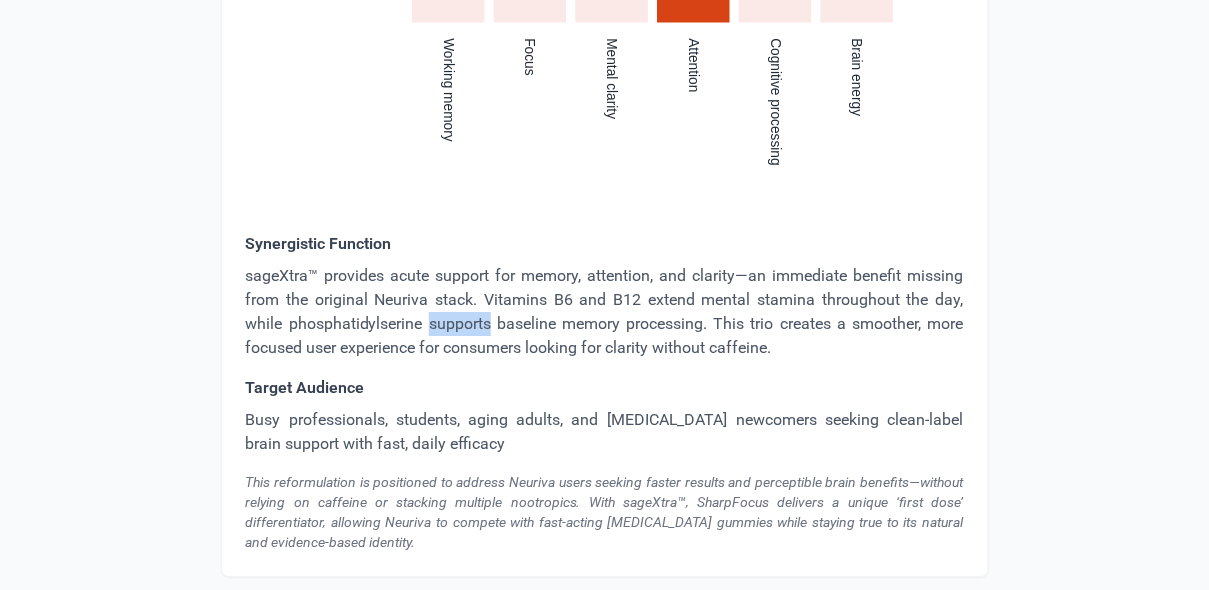 click on "sageXtra™ provides acute support for memory, attention, and clarity—an immediate benefit missing from the original Neuriva stack. Vitamins B6 and B12 extend mental stamina throughout the day, while phosphatidylserine supports baseline memory processing. This trio creates a smoother, more focused user experience for consumers looking for clarity without caffeine." at bounding box center [605, 312] 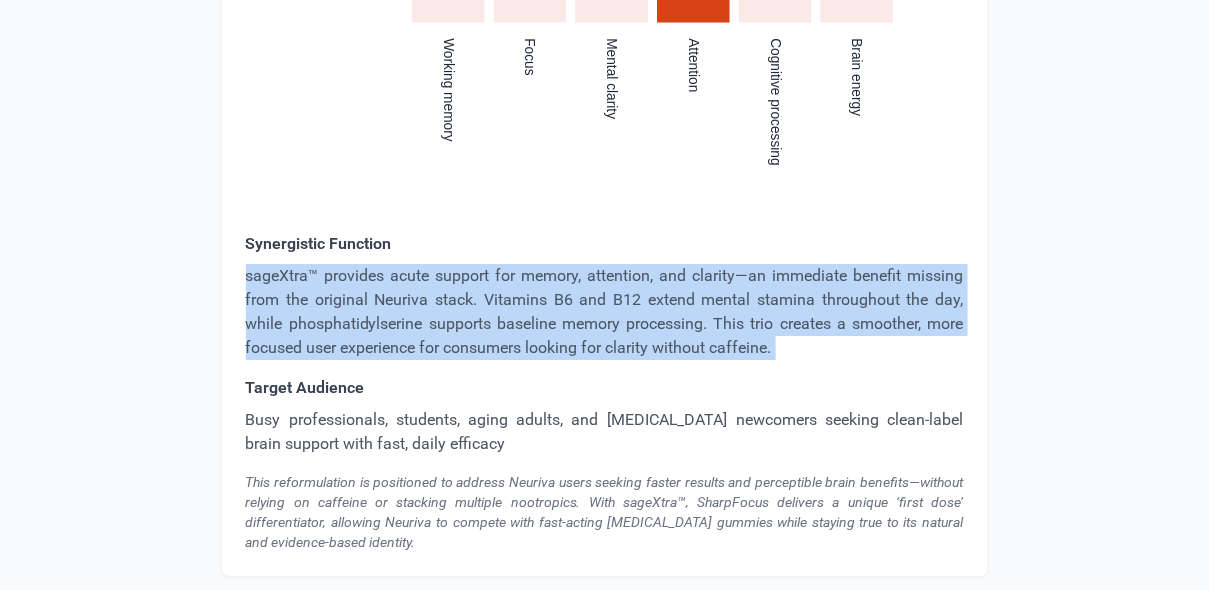 click on "sageXtra™ provides acute support for memory, attention, and clarity—an immediate benefit missing from the original Neuriva stack. Vitamins B6 and B12 extend mental stamina throughout the day, while phosphatidylserine supports baseline memory processing. This trio creates a smoother, more focused user experience for consumers looking for clarity without caffeine." at bounding box center (605, 312) 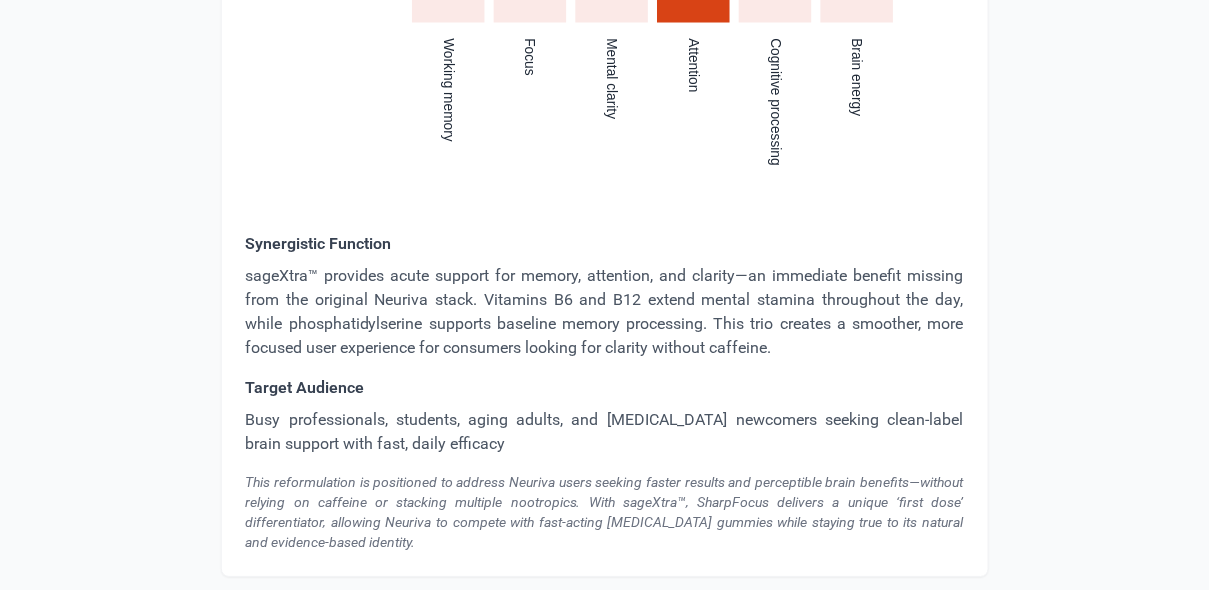 click on "Busy professionals, students, aging adults, and [MEDICAL_DATA] newcomers seeking clean-label brain support with fast, daily efficacy" at bounding box center (605, 432) 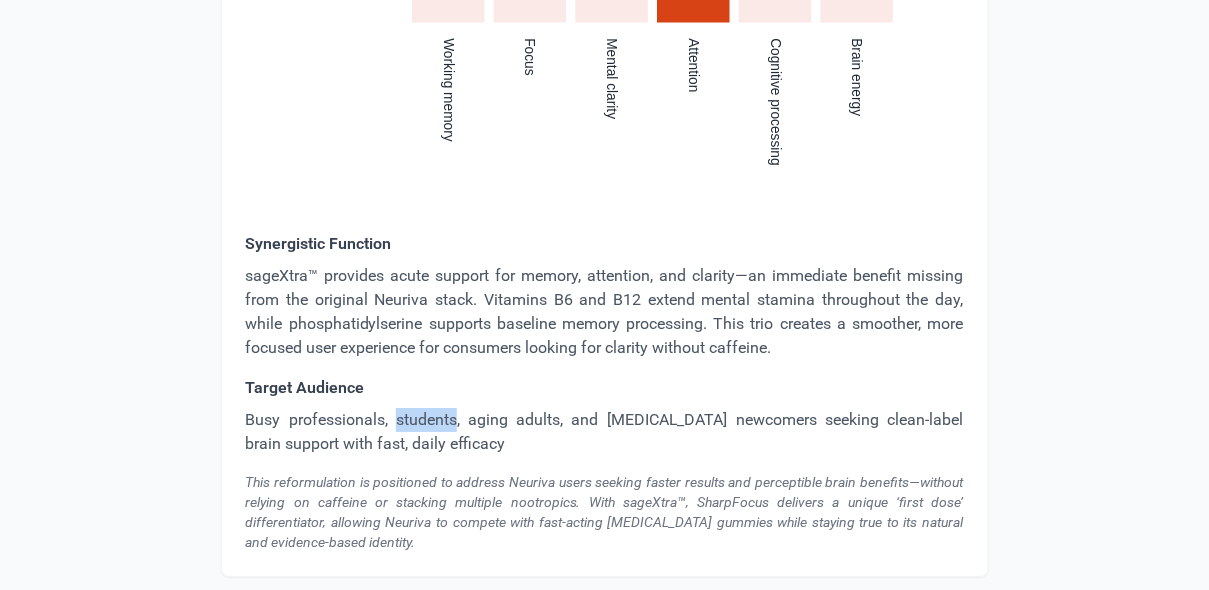 click on "Busy professionals, students, aging adults, and [MEDICAL_DATA] newcomers seeking clean-label brain support with fast, daily efficacy" at bounding box center [605, 432] 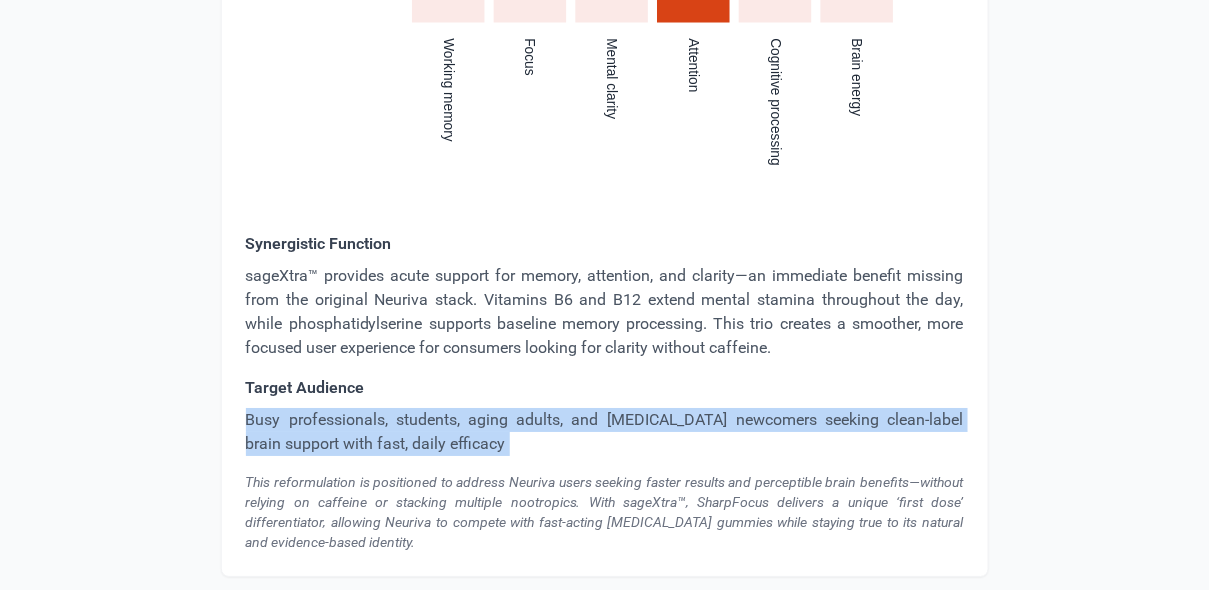 click on "Busy professionals, students, aging adults, and [MEDICAL_DATA] newcomers seeking clean-label brain support with fast, daily efficacy" at bounding box center (605, 432) 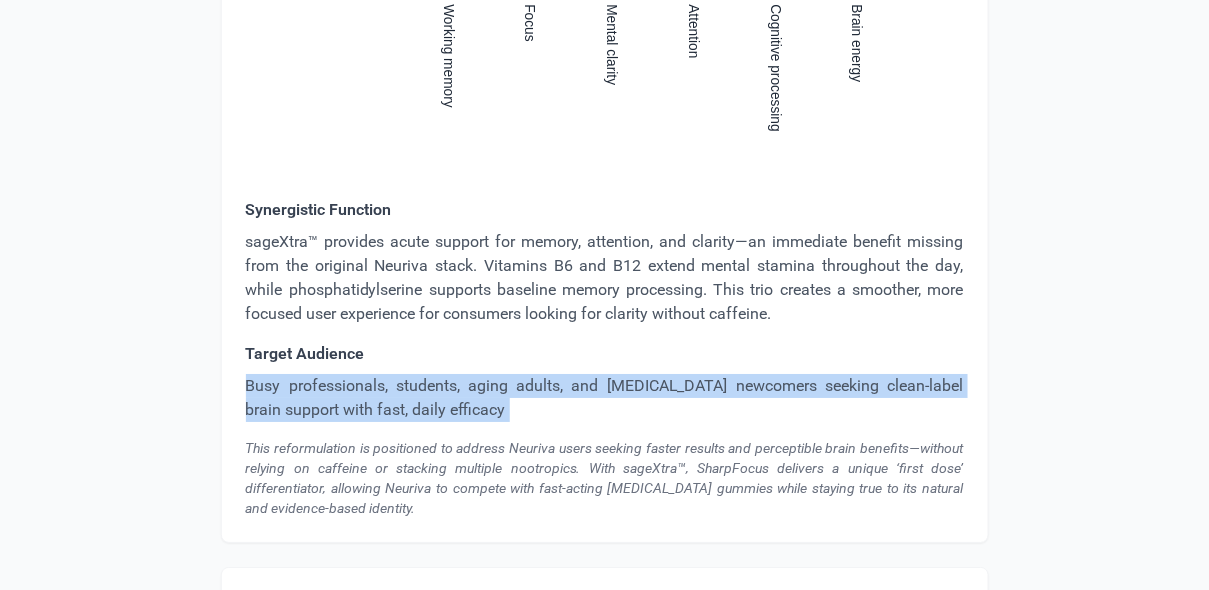 scroll, scrollTop: 3728, scrollLeft: 0, axis: vertical 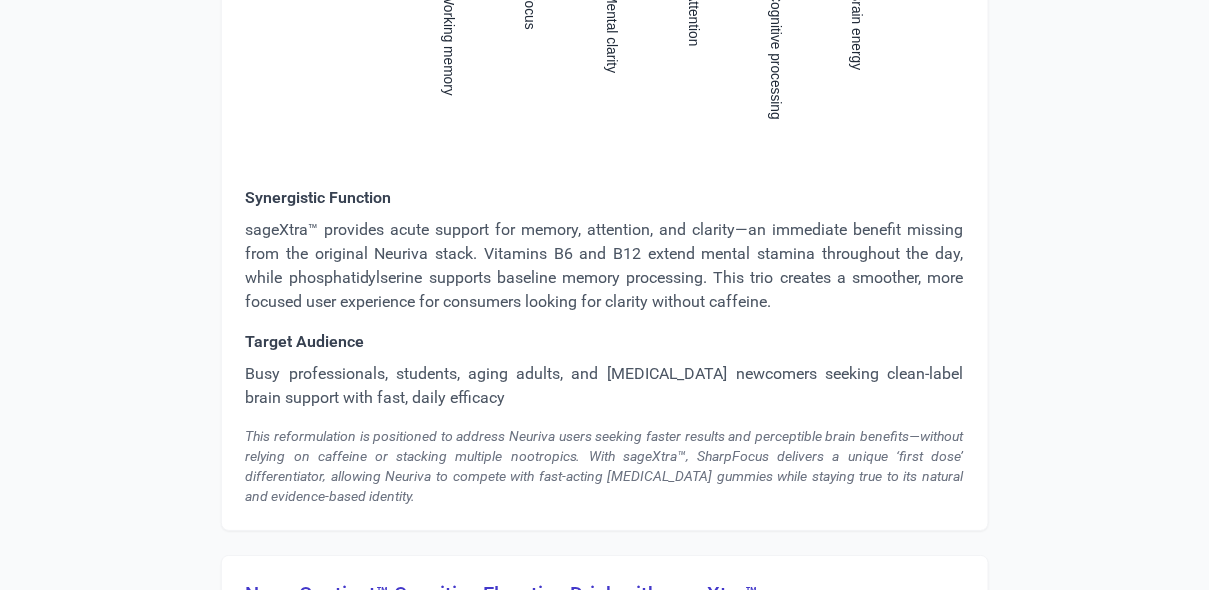 click on "This reformulation is positioned to address Neuriva users seeking faster results and perceptible brain benefits—without relying on caffeine or stacking multiple nootropics. With sageXtra™, SharpFocus delivers a unique ‘first dose’ differentiator, allowing Neuriva to compete with fast-acting [MEDICAL_DATA] gummies while staying true to its natural and evidence-based identity." at bounding box center [605, 466] 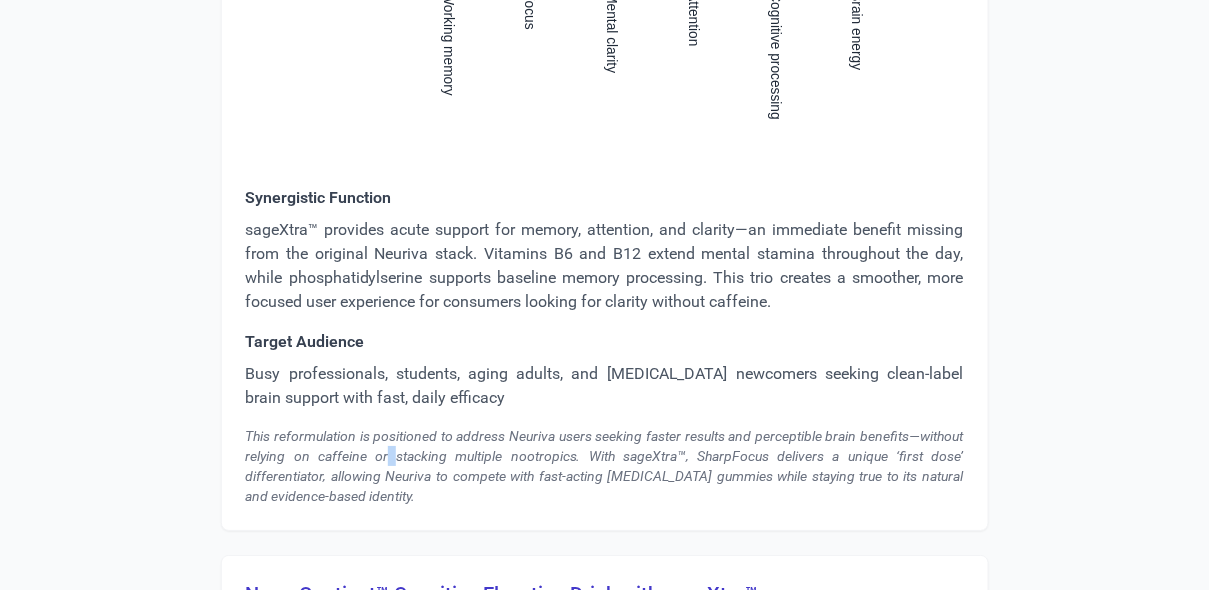 click on "This reformulation is positioned to address Neuriva users seeking faster results and perceptible brain benefits—without relying on caffeine or stacking multiple nootropics. With sageXtra™, SharpFocus delivers a unique ‘first dose’ differentiator, allowing Neuriva to compete with fast-acting [MEDICAL_DATA] gummies while staying true to its natural and evidence-based identity." at bounding box center (605, 466) 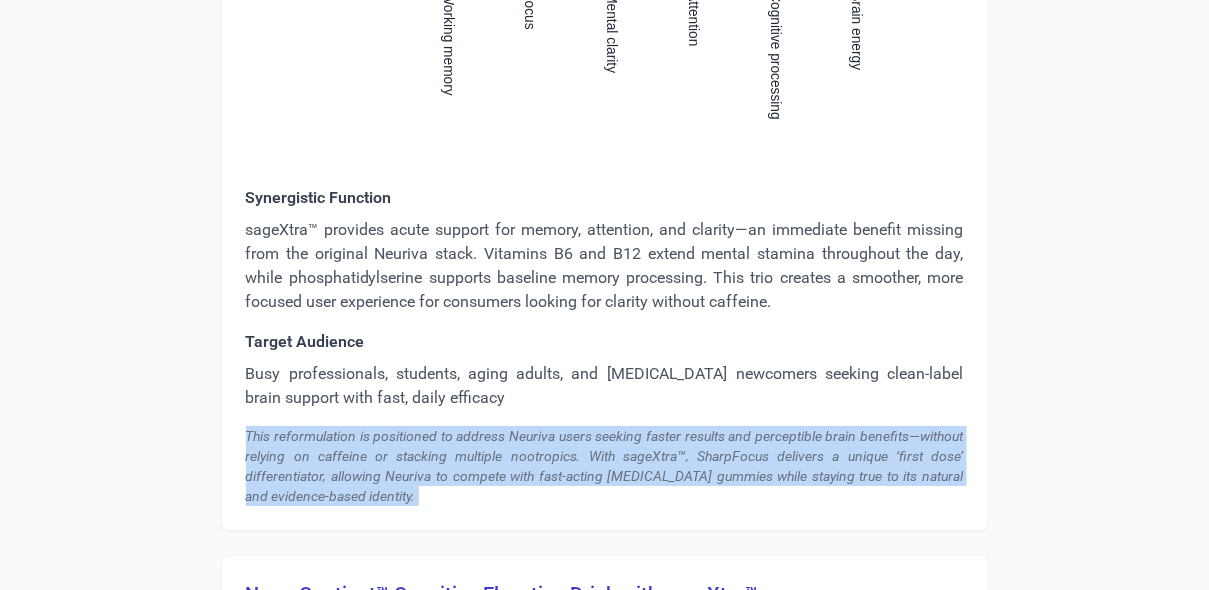 click on "This reformulation is positioned to address Neuriva users seeking faster results and perceptible brain benefits—without relying on caffeine or stacking multiple nootropics. With sageXtra™, SharpFocus delivers a unique ‘first dose’ differentiator, allowing Neuriva to compete with fast-acting [MEDICAL_DATA] gummies while staying true to its natural and evidence-based identity." at bounding box center (605, 466) 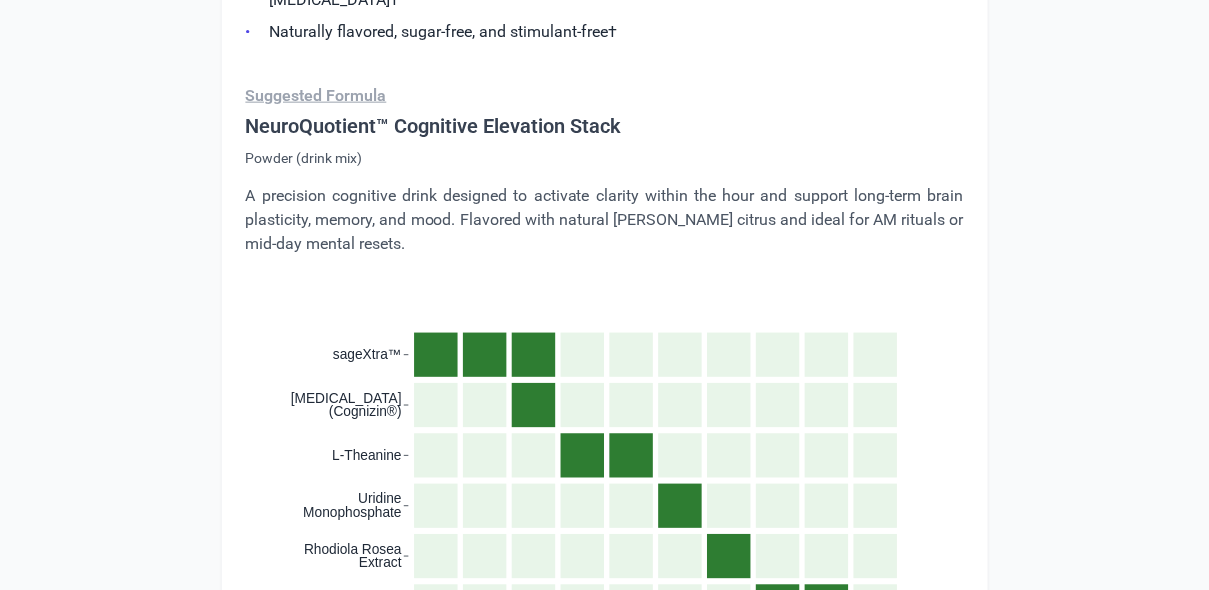 scroll, scrollTop: 4648, scrollLeft: 0, axis: vertical 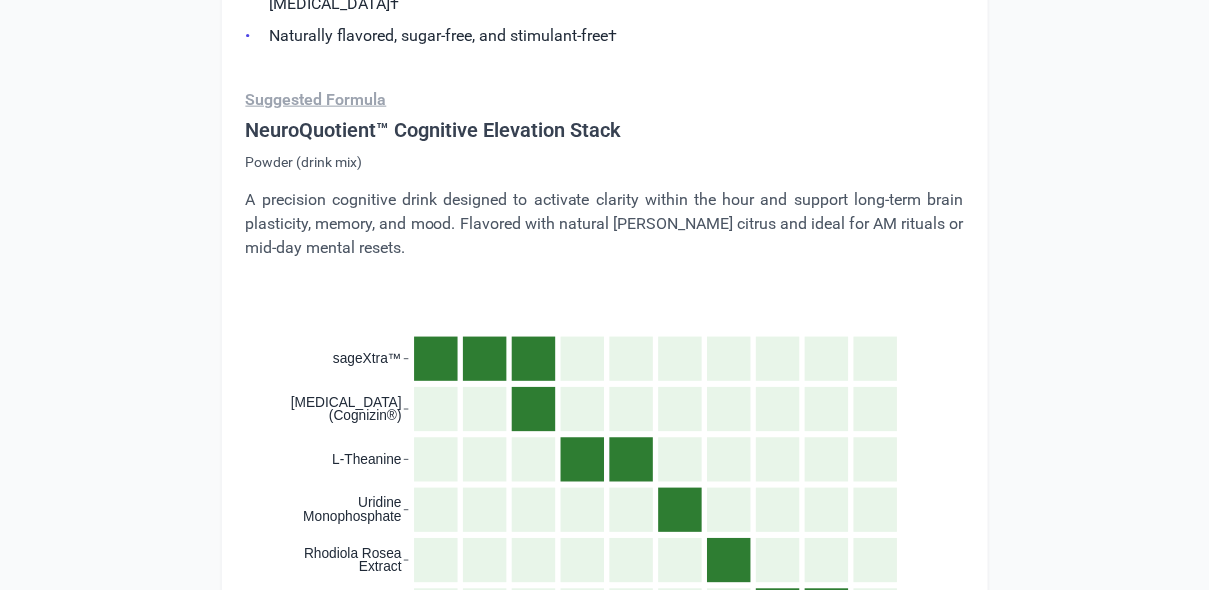 click on "NeuroQuotient™ Cognitive Elevation Stack" at bounding box center [605, 130] 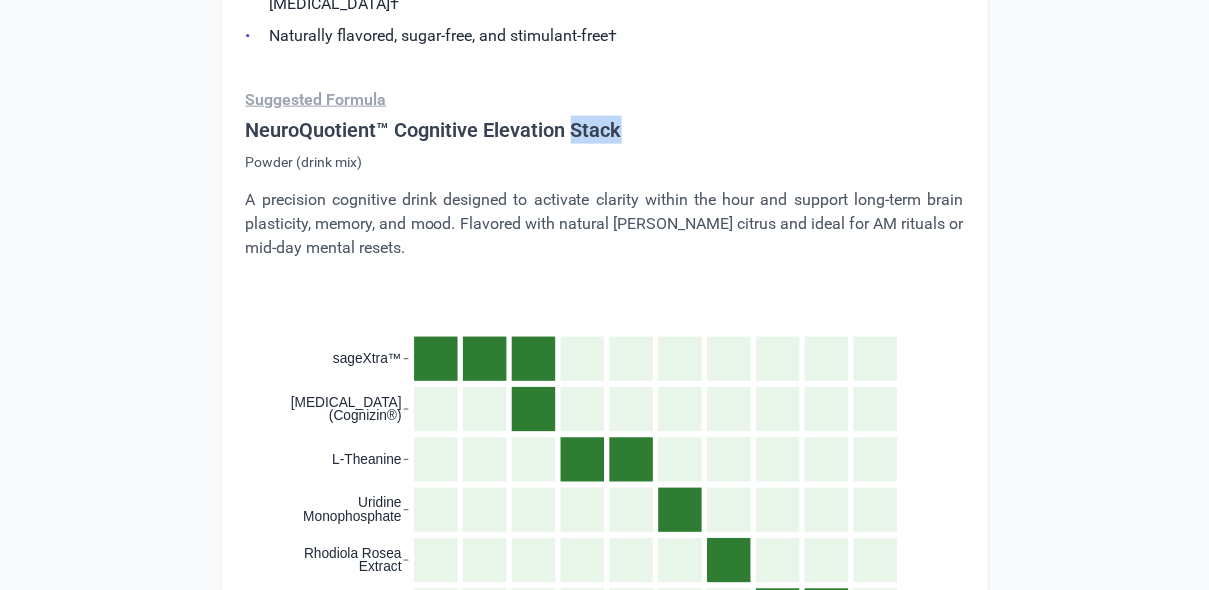 click on "NeuroQuotient™ Cognitive Elevation Stack" at bounding box center [605, 130] 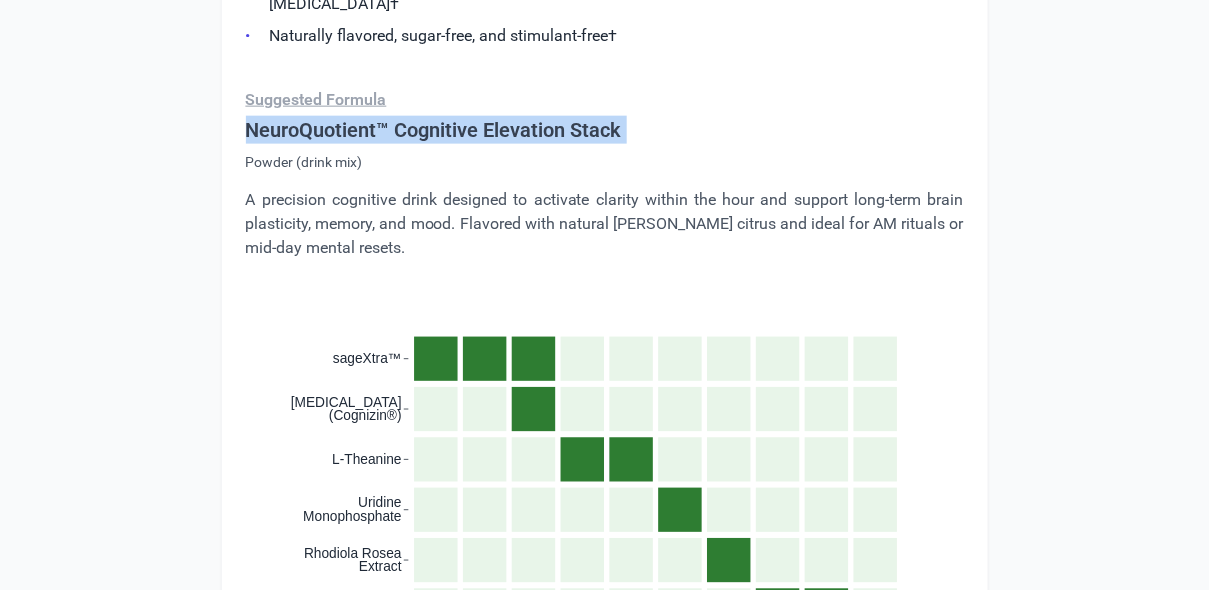 click on "NeuroQuotient™ Cognitive Elevation Stack" at bounding box center [605, 130] 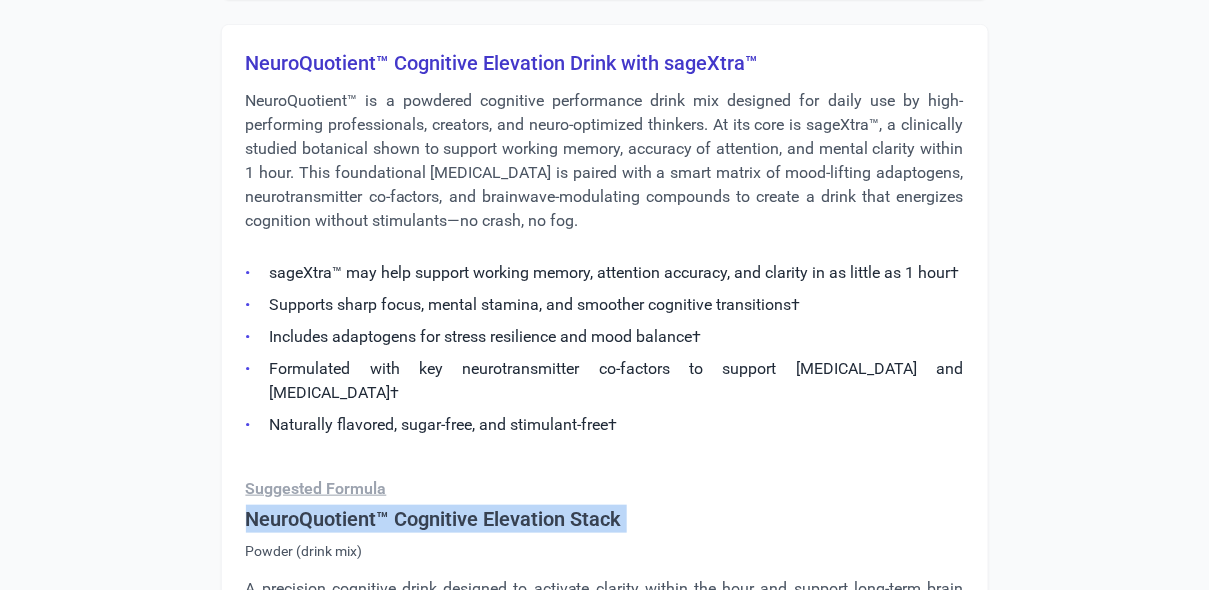 scroll, scrollTop: 4234, scrollLeft: 0, axis: vertical 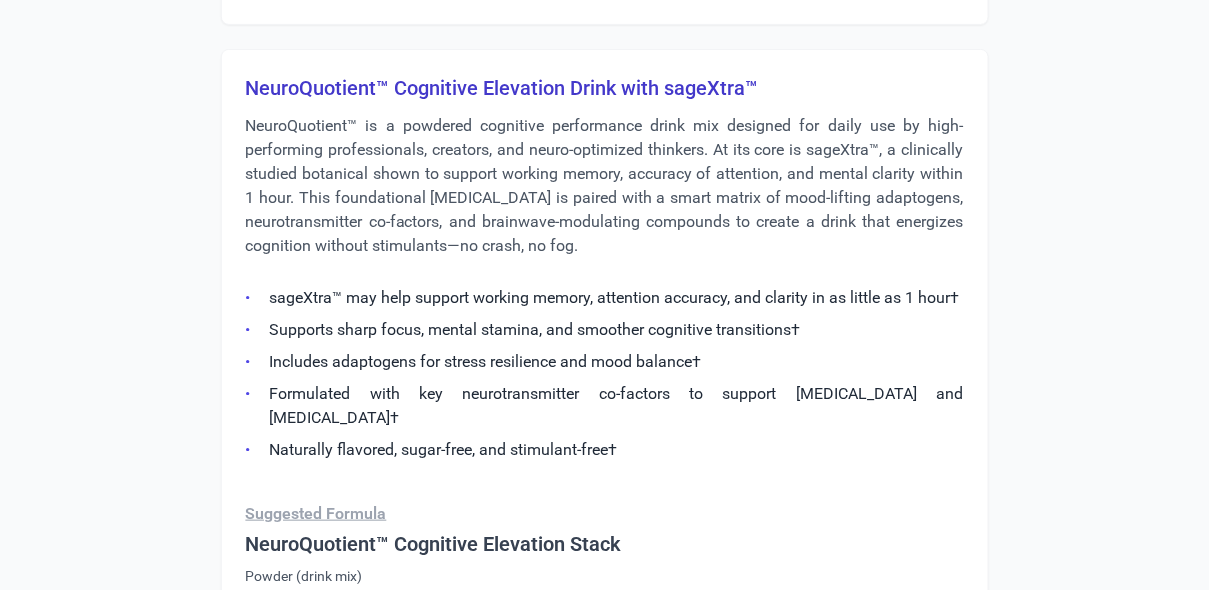 click on "NeuroQuotient™ is a powdered cognitive performance drink mix designed for daily use by high-performing professionals, creators, and neuro-optimized thinkers. At its core is sageXtra™, a clinically studied botanical shown to support working memory, accuracy of attention, and mental clarity within 1 hour. This foundational [MEDICAL_DATA] is paired with a smart matrix of mood-lifting adaptogens, neurotransmitter co-factors, and brainwave-modulating compounds to create a drink that energizes cognition without stimulants—no crash, no fog." at bounding box center [605, 186] 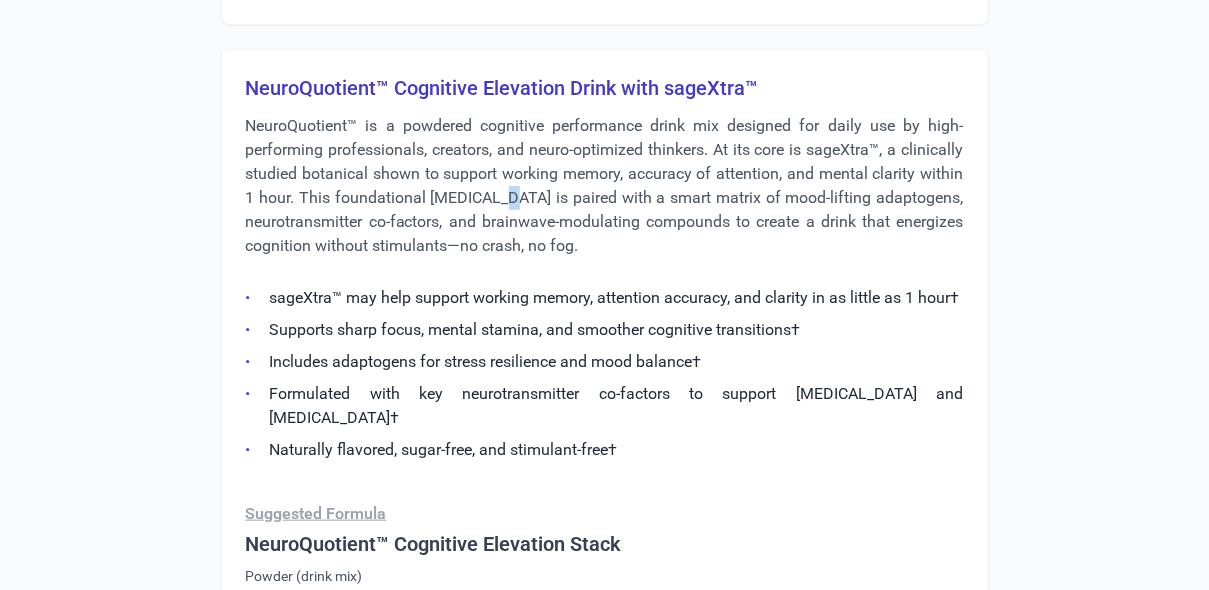 click on "NeuroQuotient™ is a powdered cognitive performance drink mix designed for daily use by high-performing professionals, creators, and neuro-optimized thinkers. At its core is sageXtra™, a clinically studied botanical shown to support working memory, accuracy of attention, and mental clarity within 1 hour. This foundational [MEDICAL_DATA] is paired with a smart matrix of mood-lifting adaptogens, neurotransmitter co-factors, and brainwave-modulating compounds to create a drink that energizes cognition without stimulants—no crash, no fog." at bounding box center [605, 186] 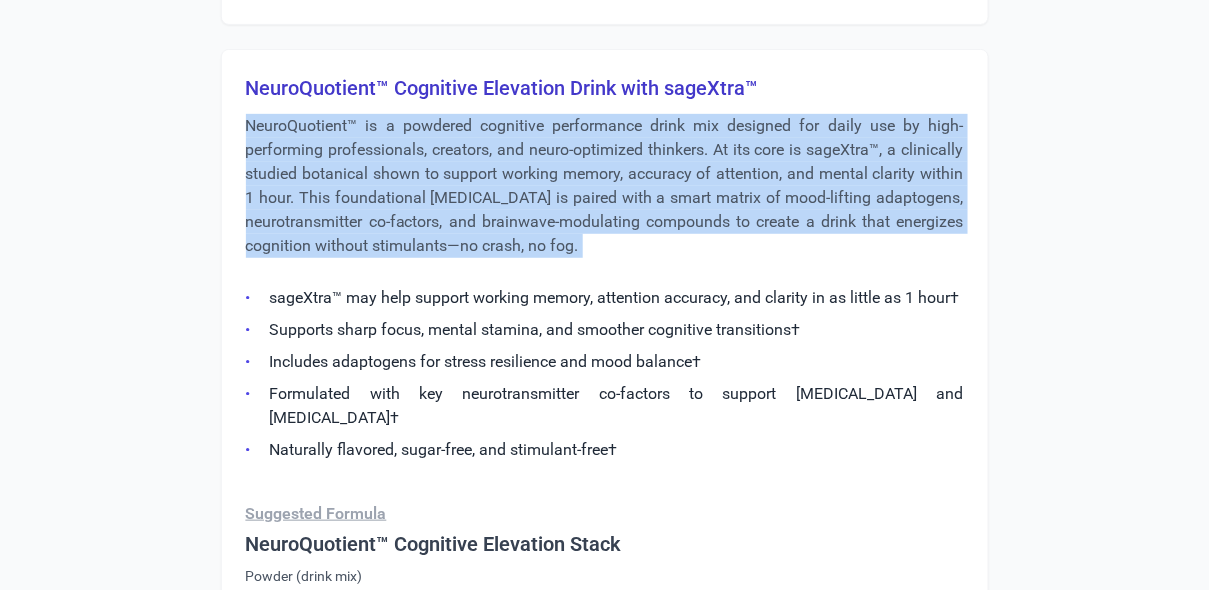 click on "NeuroQuotient™ is a powdered cognitive performance drink mix designed for daily use by high-performing professionals, creators, and neuro-optimized thinkers. At its core is sageXtra™, a clinically studied botanical shown to support working memory, accuracy of attention, and mental clarity within 1 hour. This foundational [MEDICAL_DATA] is paired with a smart matrix of mood-lifting adaptogens, neurotransmitter co-factors, and brainwave-modulating compounds to create a drink that energizes cognition without stimulants—no crash, no fog." at bounding box center (605, 186) 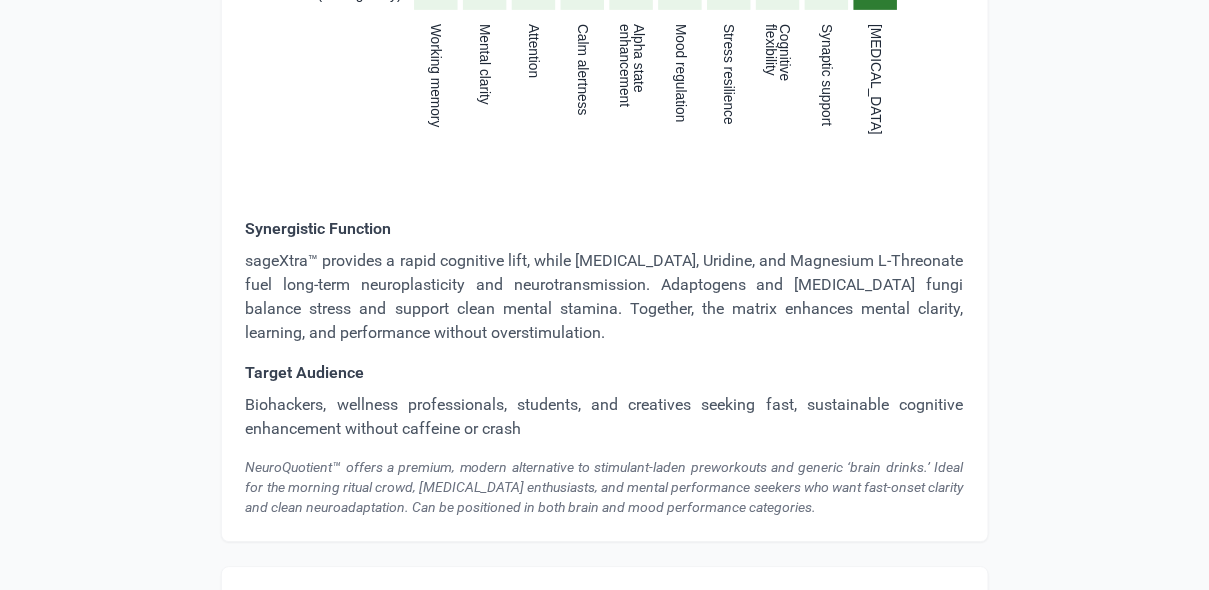 scroll, scrollTop: 5373, scrollLeft: 0, axis: vertical 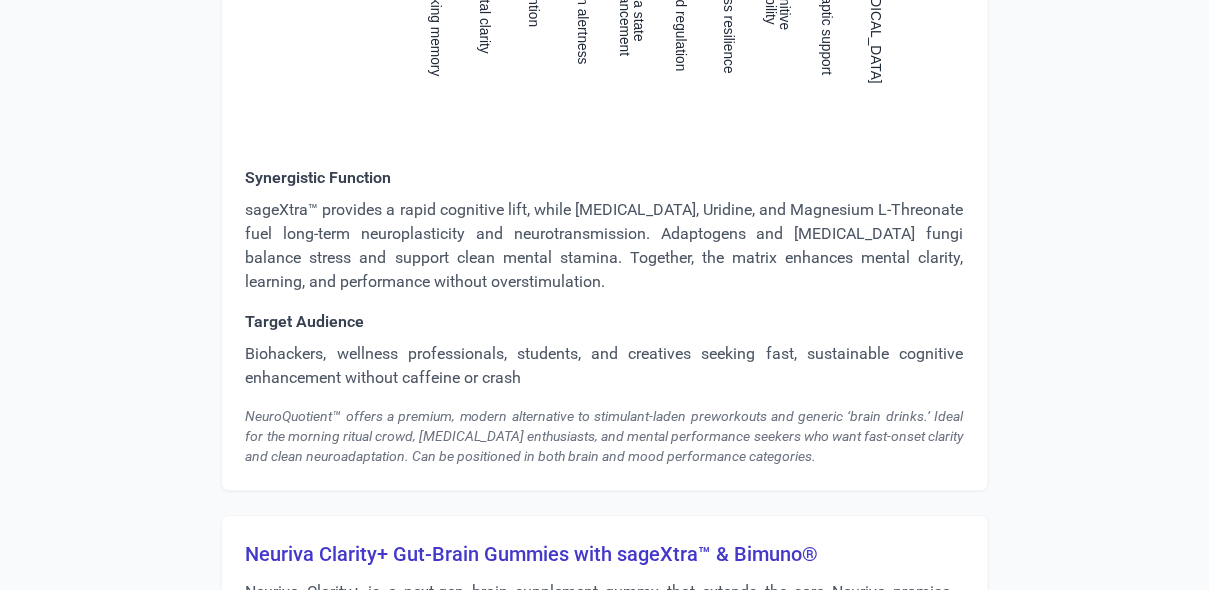 click on "sageXtra™ provides a rapid cognitive lift, while [MEDICAL_DATA], Uridine, and Magnesium L-Threonate fuel long-term neuroplasticity and neurotransmission. Adaptogens and [MEDICAL_DATA] fungi balance stress and support clean mental stamina. Together, the matrix enhances mental clarity, learning, and performance without overstimulation." at bounding box center (605, 246) 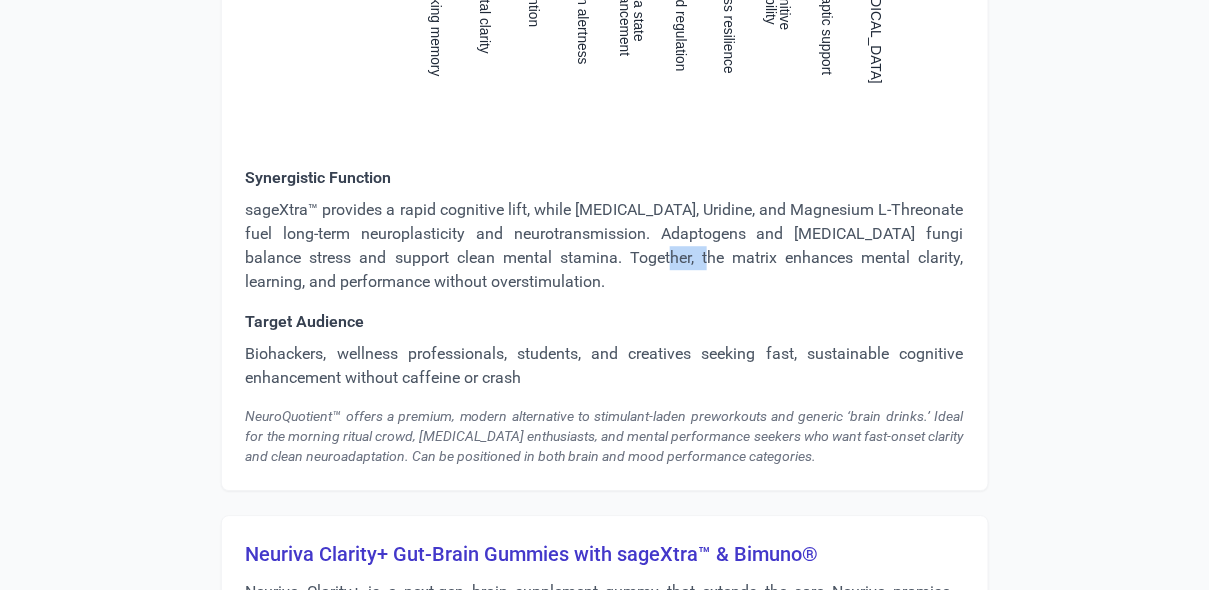 click on "sageXtra™ provides a rapid cognitive lift, while [MEDICAL_DATA], Uridine, and Magnesium L-Threonate fuel long-term neuroplasticity and neurotransmission. Adaptogens and [MEDICAL_DATA] fungi balance stress and support clean mental stamina. Together, the matrix enhances mental clarity, learning, and performance without overstimulation." at bounding box center [605, 246] 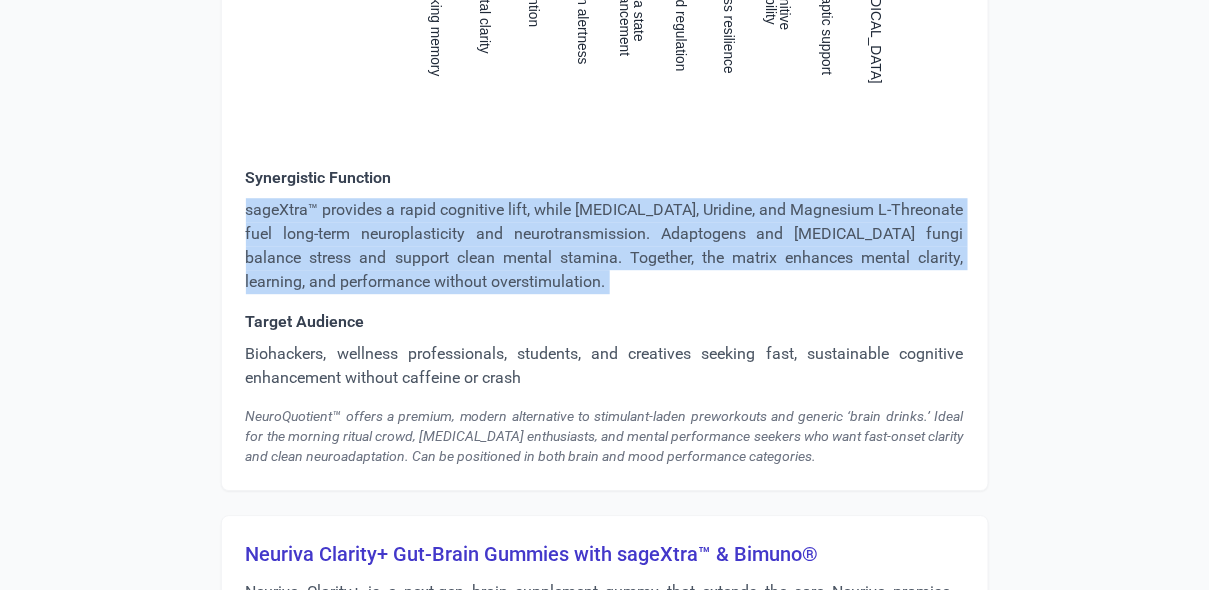click on "sageXtra™ provides a rapid cognitive lift, while [MEDICAL_DATA], Uridine, and Magnesium L-Threonate fuel long-term neuroplasticity and neurotransmission. Adaptogens and [MEDICAL_DATA] fungi balance stress and support clean mental stamina. Together, the matrix enhances mental clarity, learning, and performance without overstimulation." at bounding box center (605, 246) 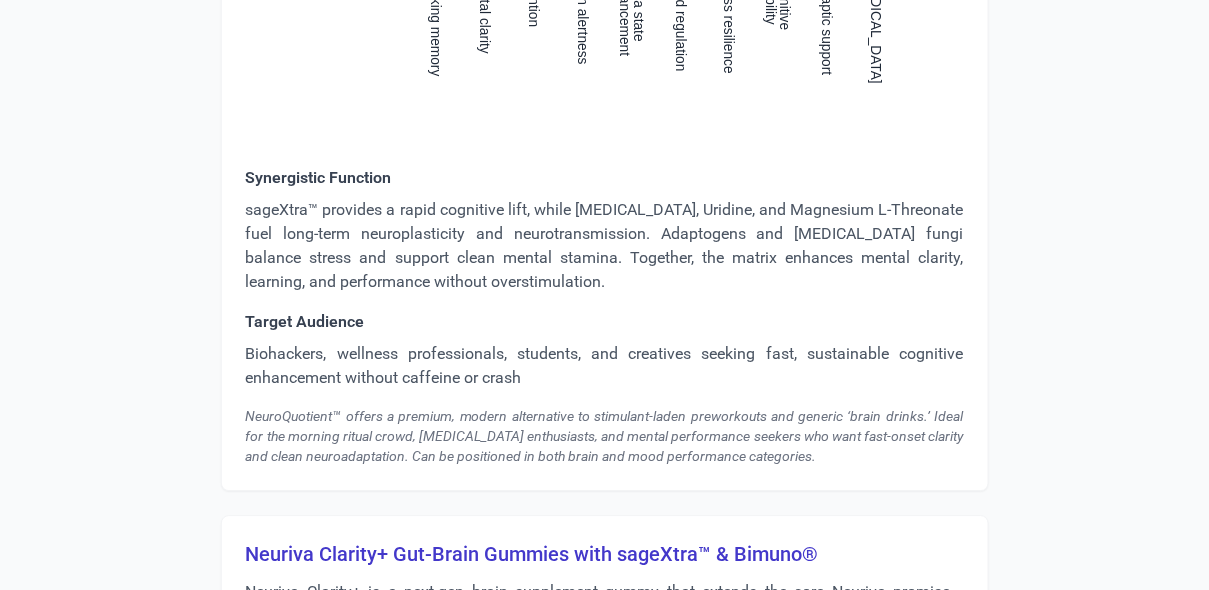 click on "Biohackers, wellness professionals, students, and creatives seeking fast, sustainable cognitive enhancement without caffeine or crash" at bounding box center [605, 366] 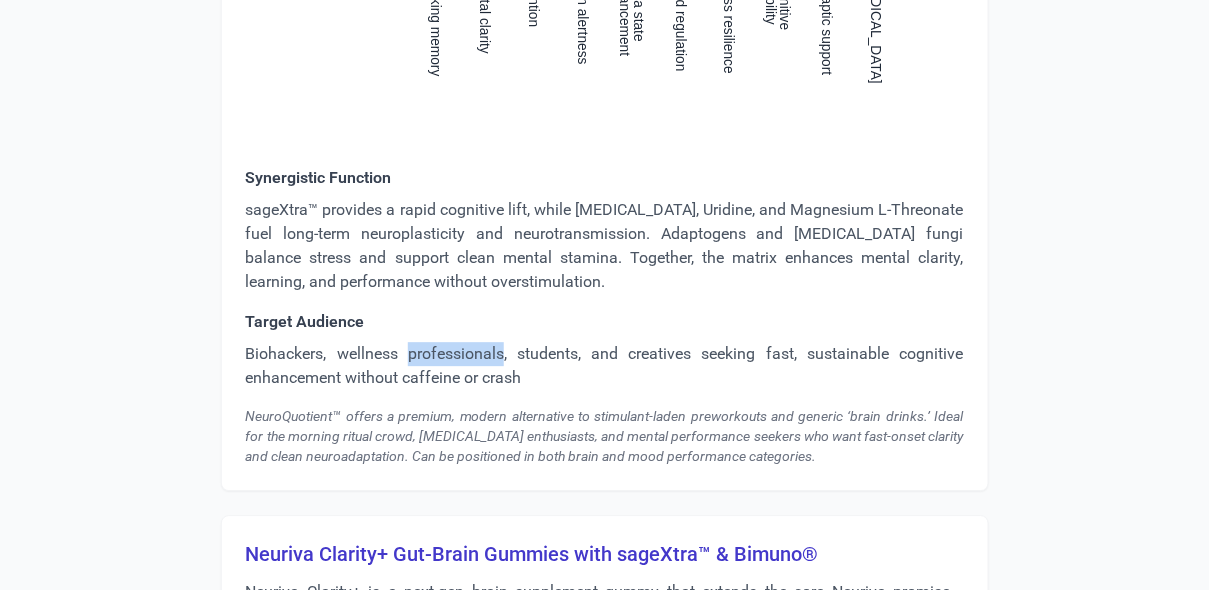 click on "Biohackers, wellness professionals, students, and creatives seeking fast, sustainable cognitive enhancement without caffeine or crash" at bounding box center (605, 366) 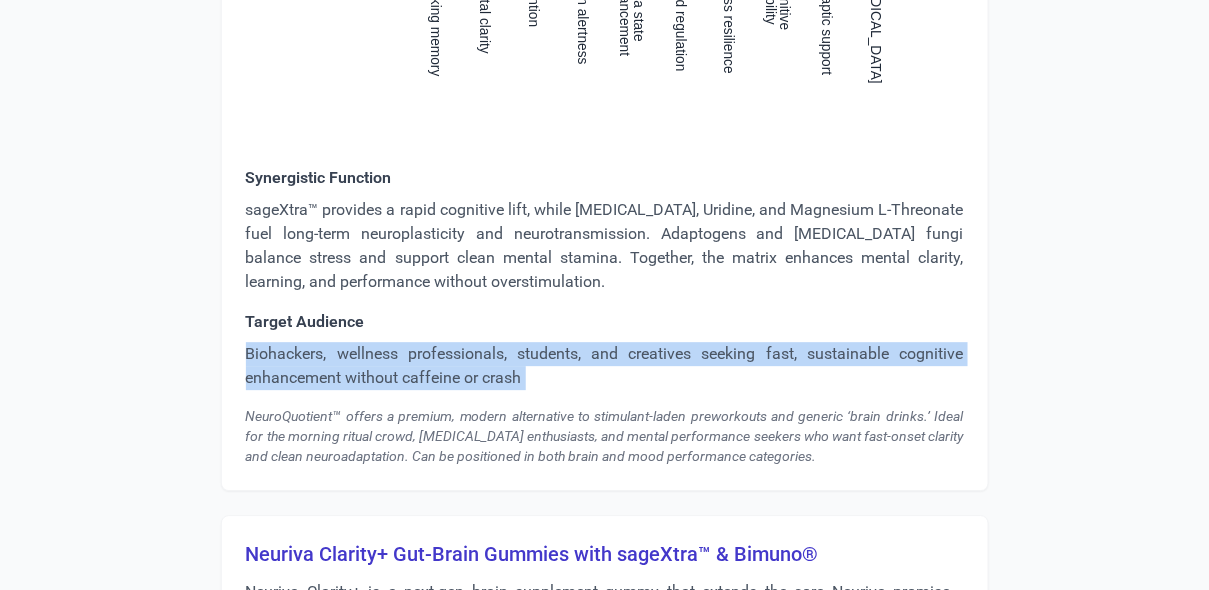 click on "Biohackers, wellness professionals, students, and creatives seeking fast, sustainable cognitive enhancement without caffeine or crash" at bounding box center (605, 366) 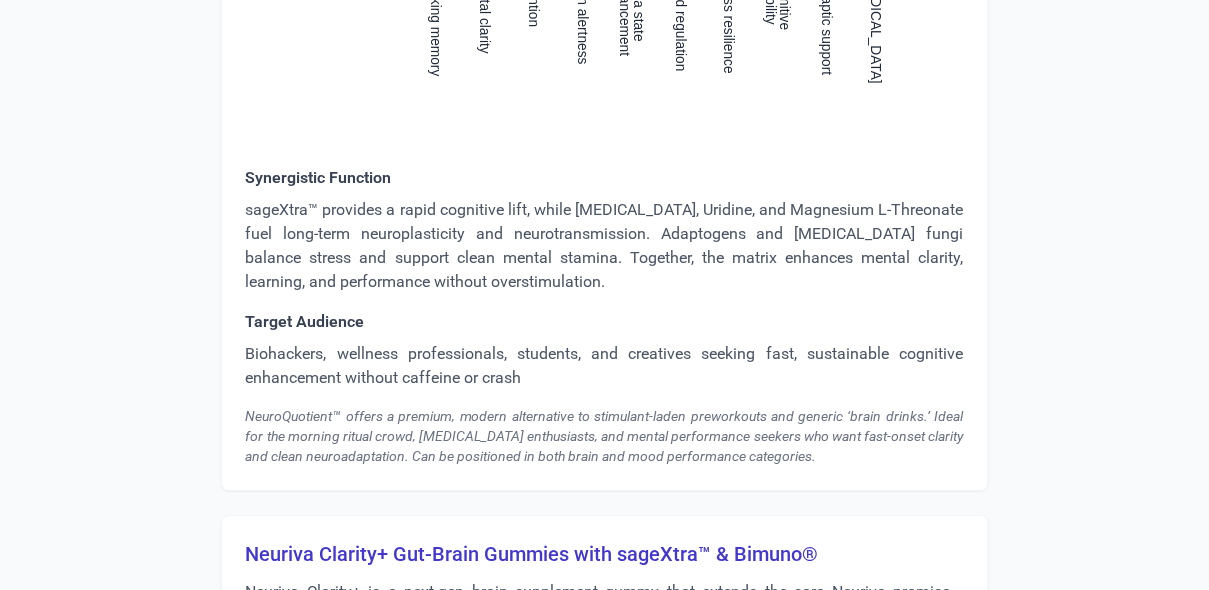 click on "NeuroQuotient™ offers a premium, modern alternative to stimulant-laden preworkouts and generic ‘brain drinks.’ Ideal for the morning ritual crowd, [MEDICAL_DATA] enthusiasts, and mental performance seekers who want fast-onset clarity and clean neuroadaptation. Can be positioned in both brain and mood performance categories." at bounding box center [605, 436] 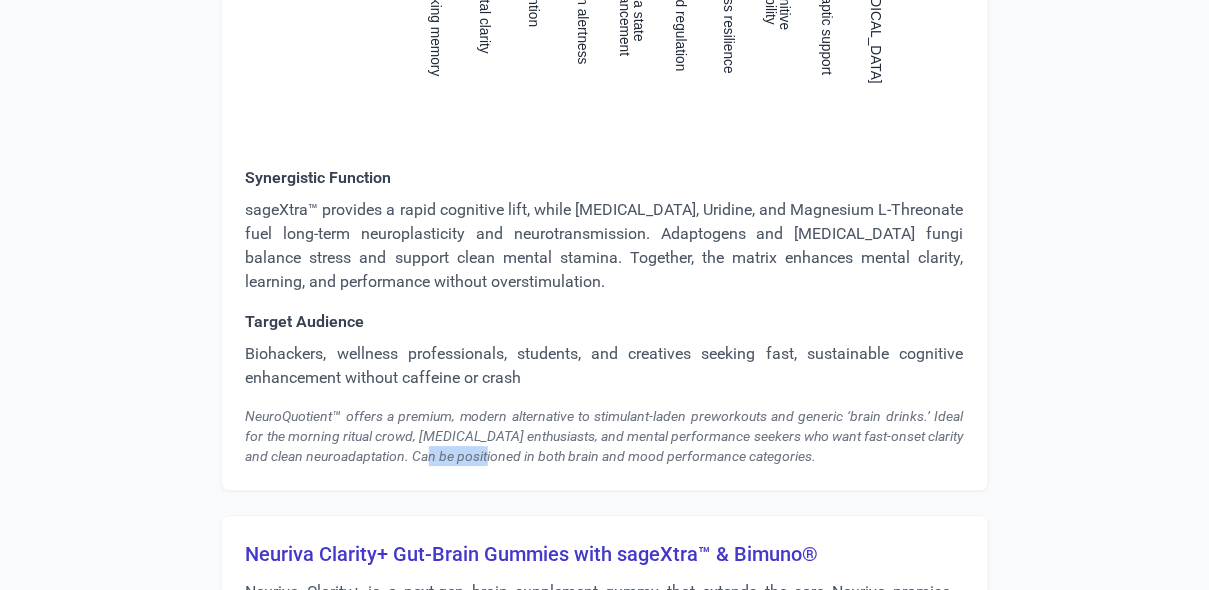 click on "NeuroQuotient™ offers a premium, modern alternative to stimulant-laden preworkouts and generic ‘brain drinks.’ Ideal for the morning ritual crowd, [MEDICAL_DATA] enthusiasts, and mental performance seekers who want fast-onset clarity and clean neuroadaptation. Can be positioned in both brain and mood performance categories." at bounding box center (605, 436) 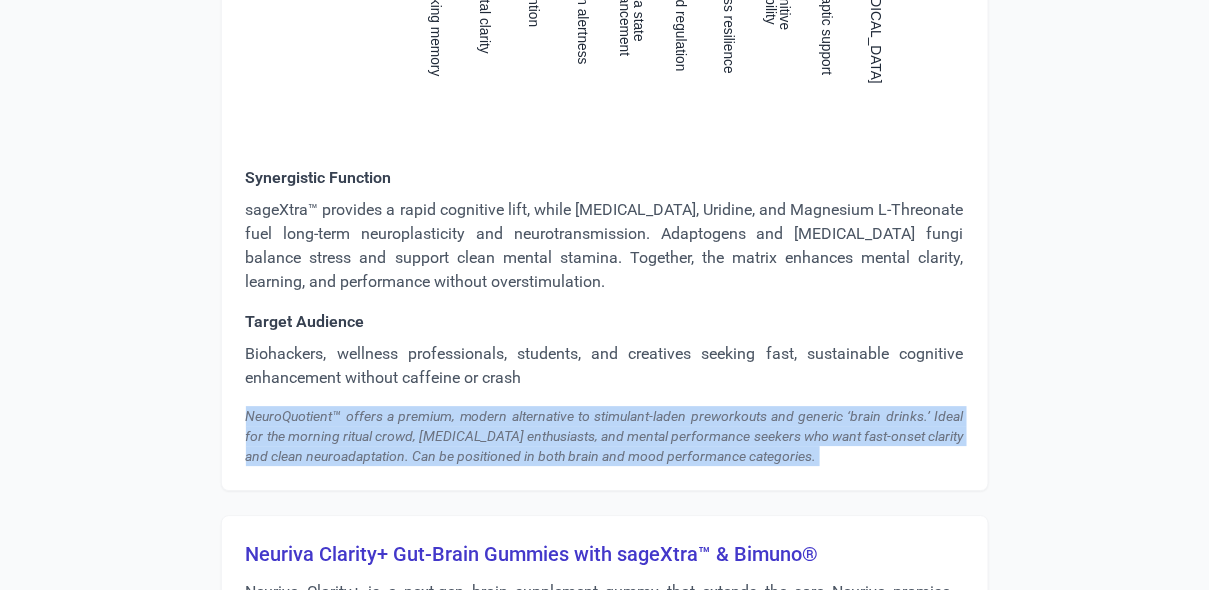 click on "NeuroQuotient™ offers a premium, modern alternative to stimulant-laden preworkouts and generic ‘brain drinks.’ Ideal for the morning ritual crowd, [MEDICAL_DATA] enthusiasts, and mental performance seekers who want fast-onset clarity and clean neuroadaptation. Can be positioned in both brain and mood performance categories." at bounding box center (605, 436) 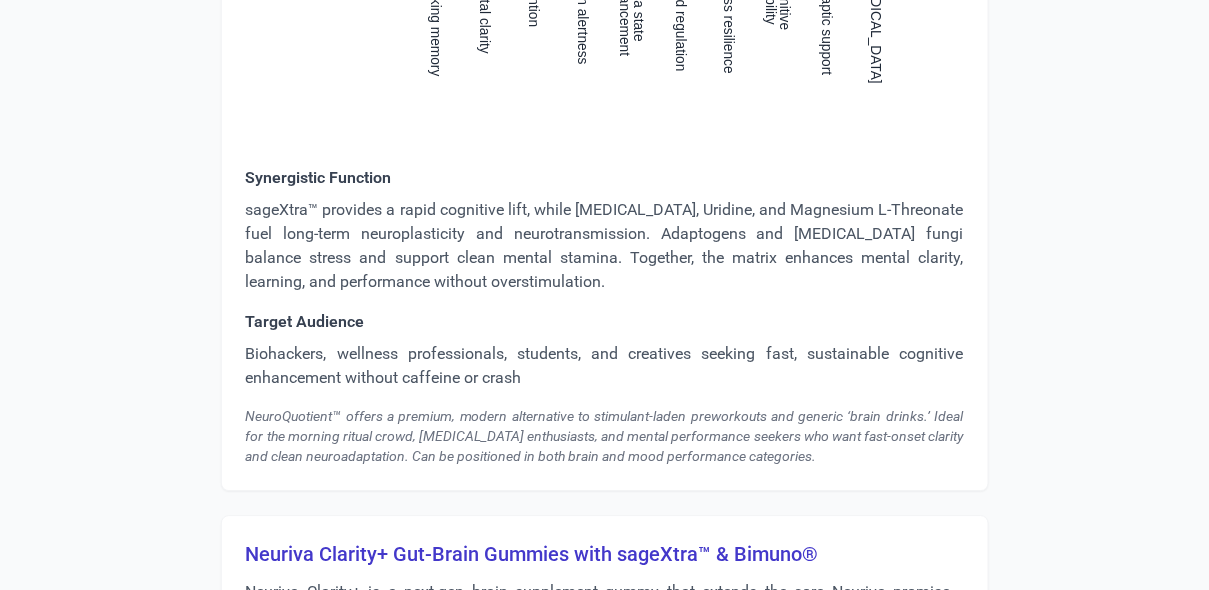 click on "Synergistic Function" at bounding box center [605, 178] 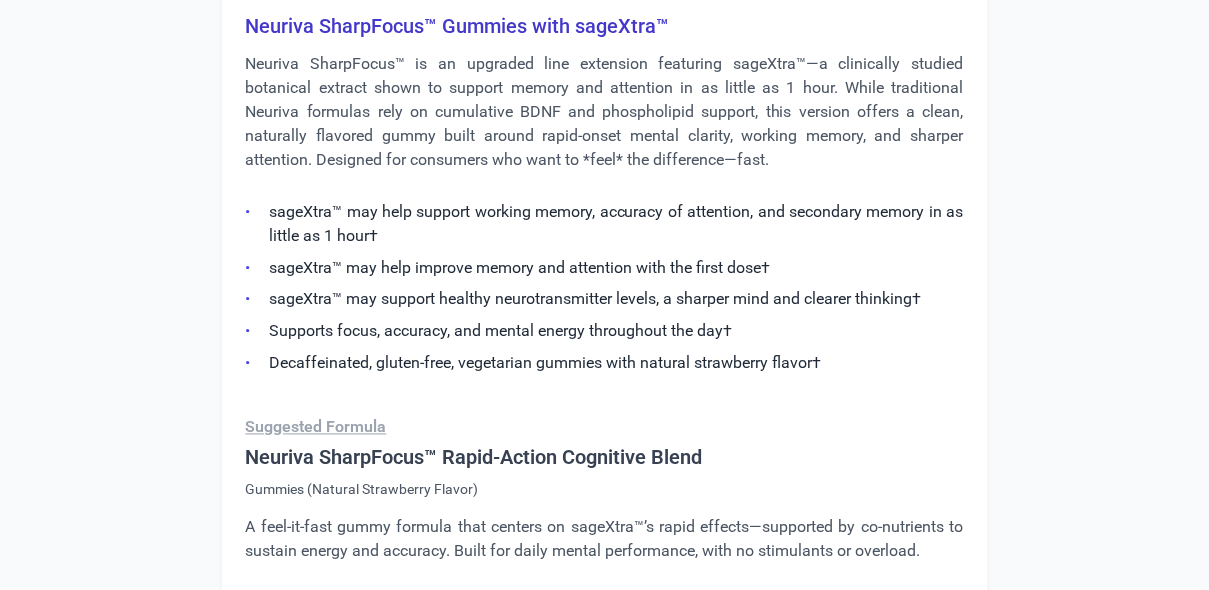 scroll, scrollTop: 2726, scrollLeft: 0, axis: vertical 